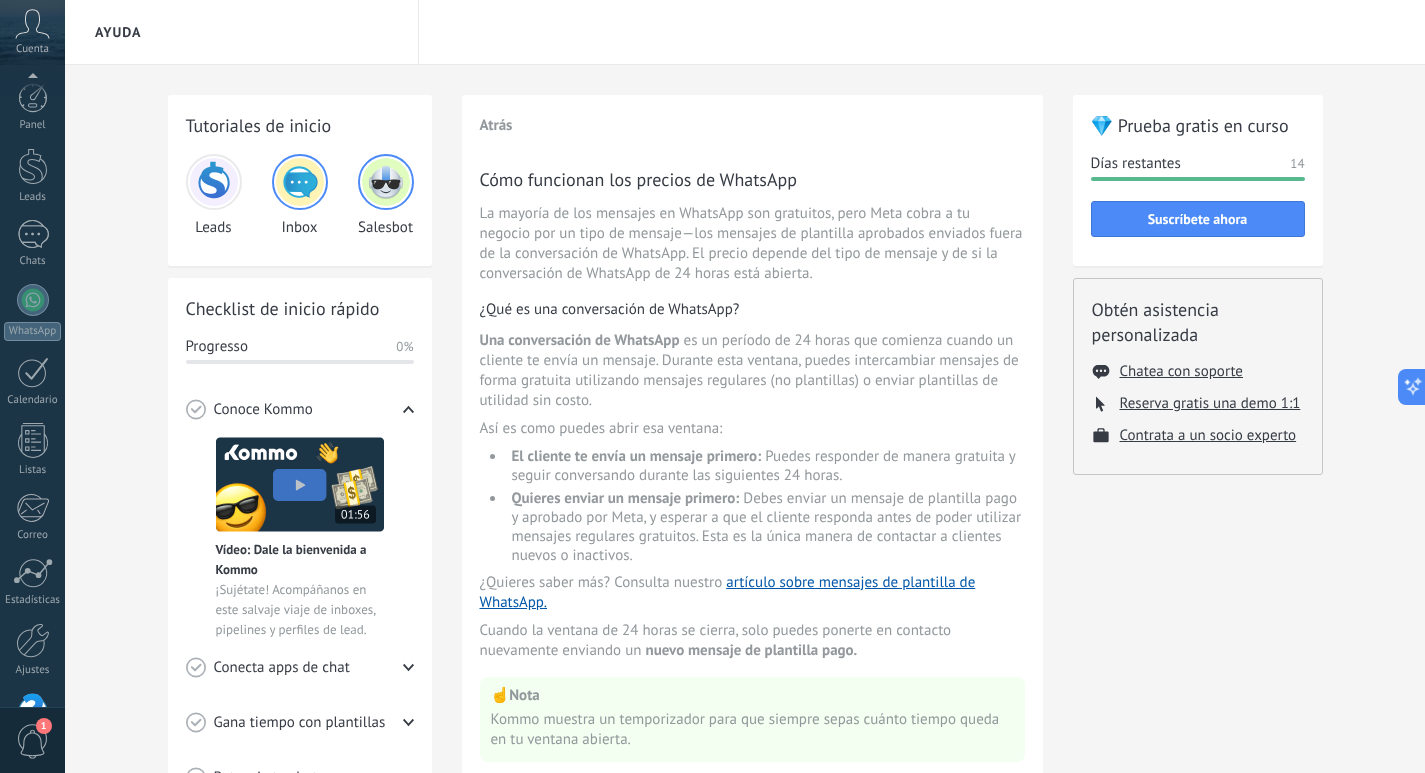 scroll, scrollTop: 0, scrollLeft: 0, axis: both 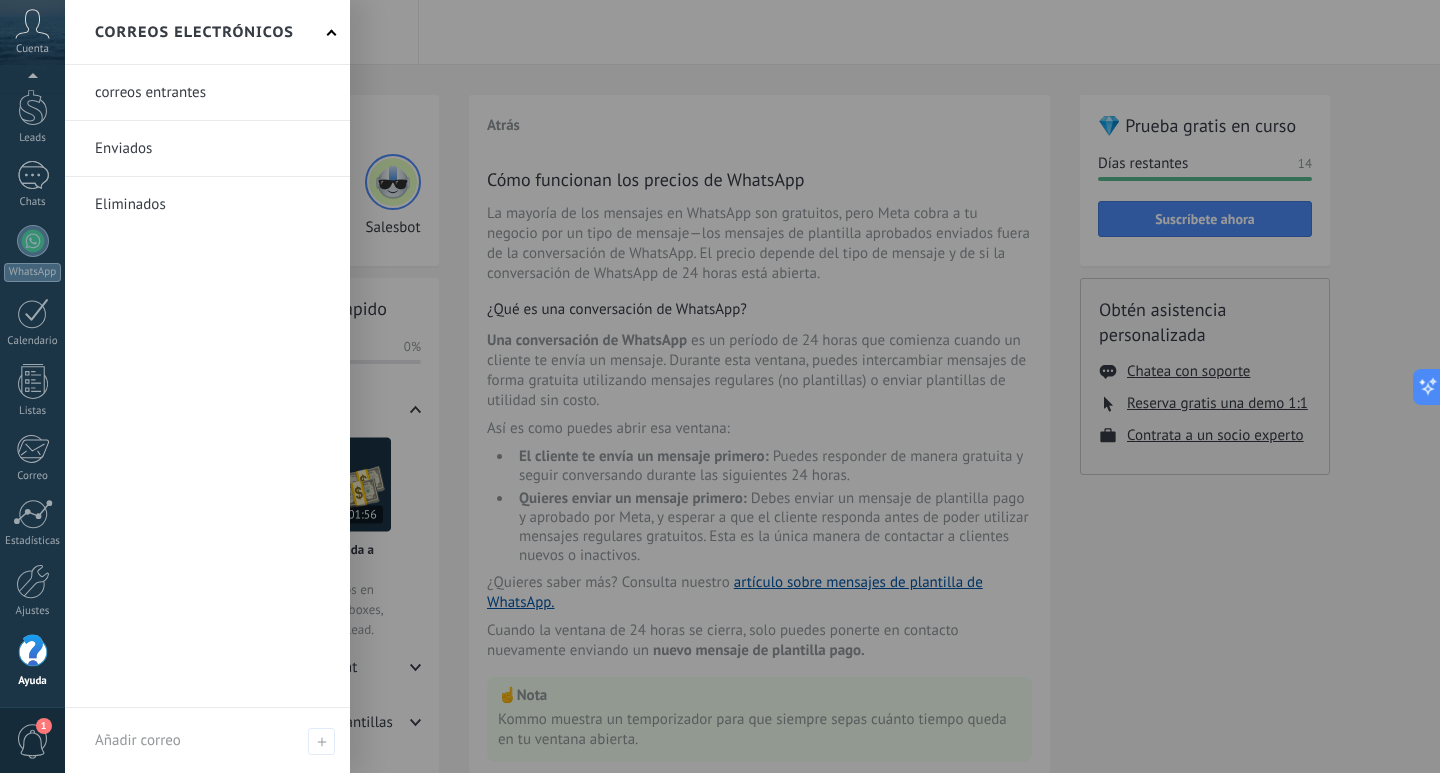 click at bounding box center (33, 381) 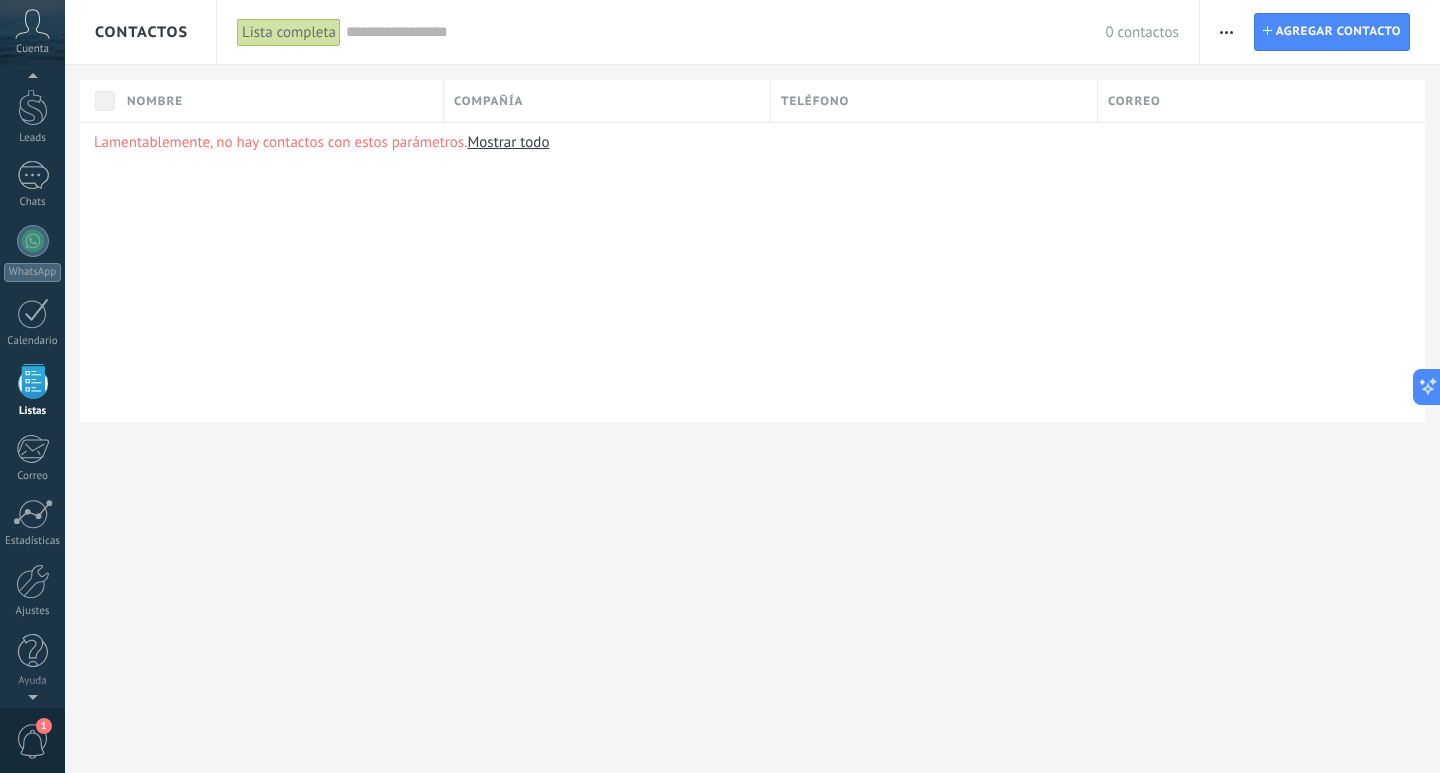 scroll, scrollTop: 52, scrollLeft: 0, axis: vertical 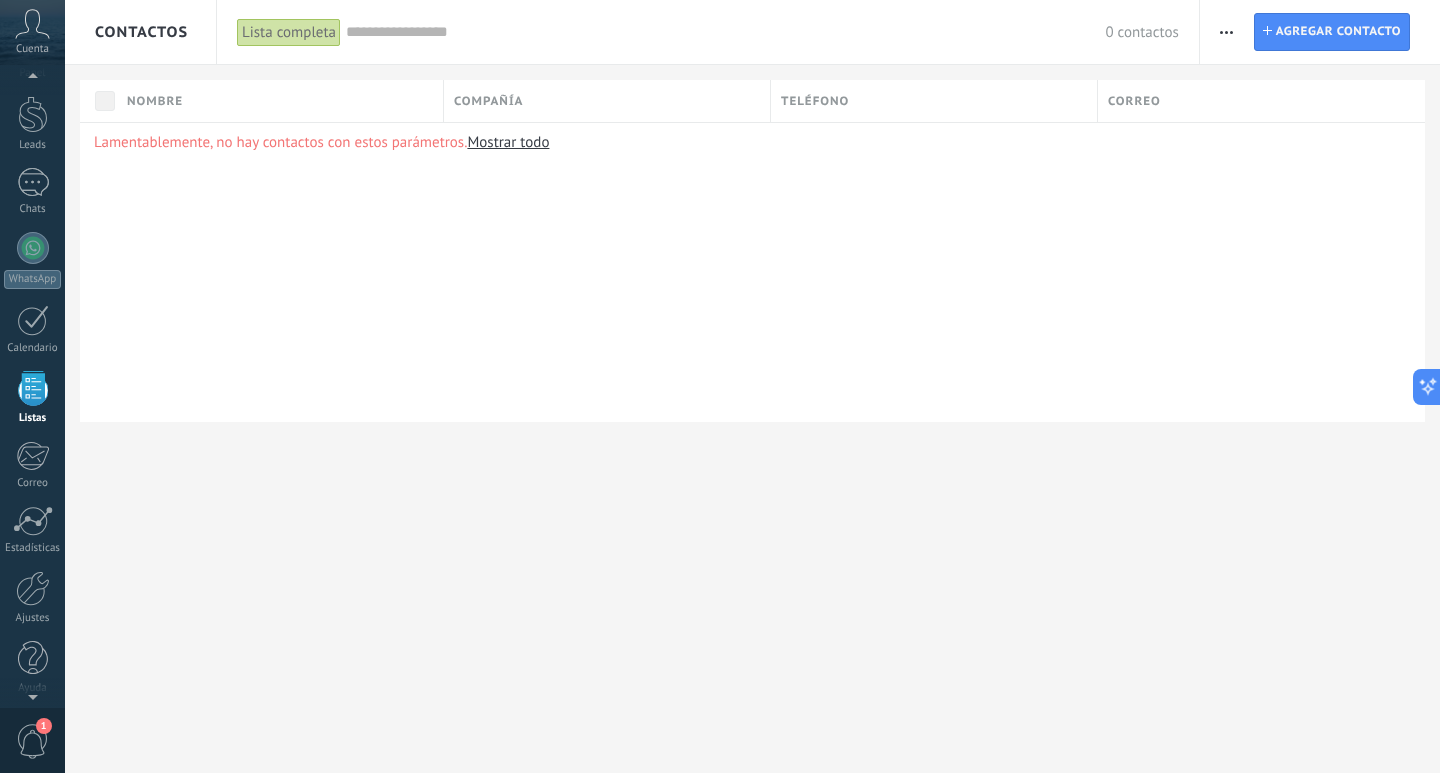 click on "Agregar contacto" at bounding box center [1338, 32] 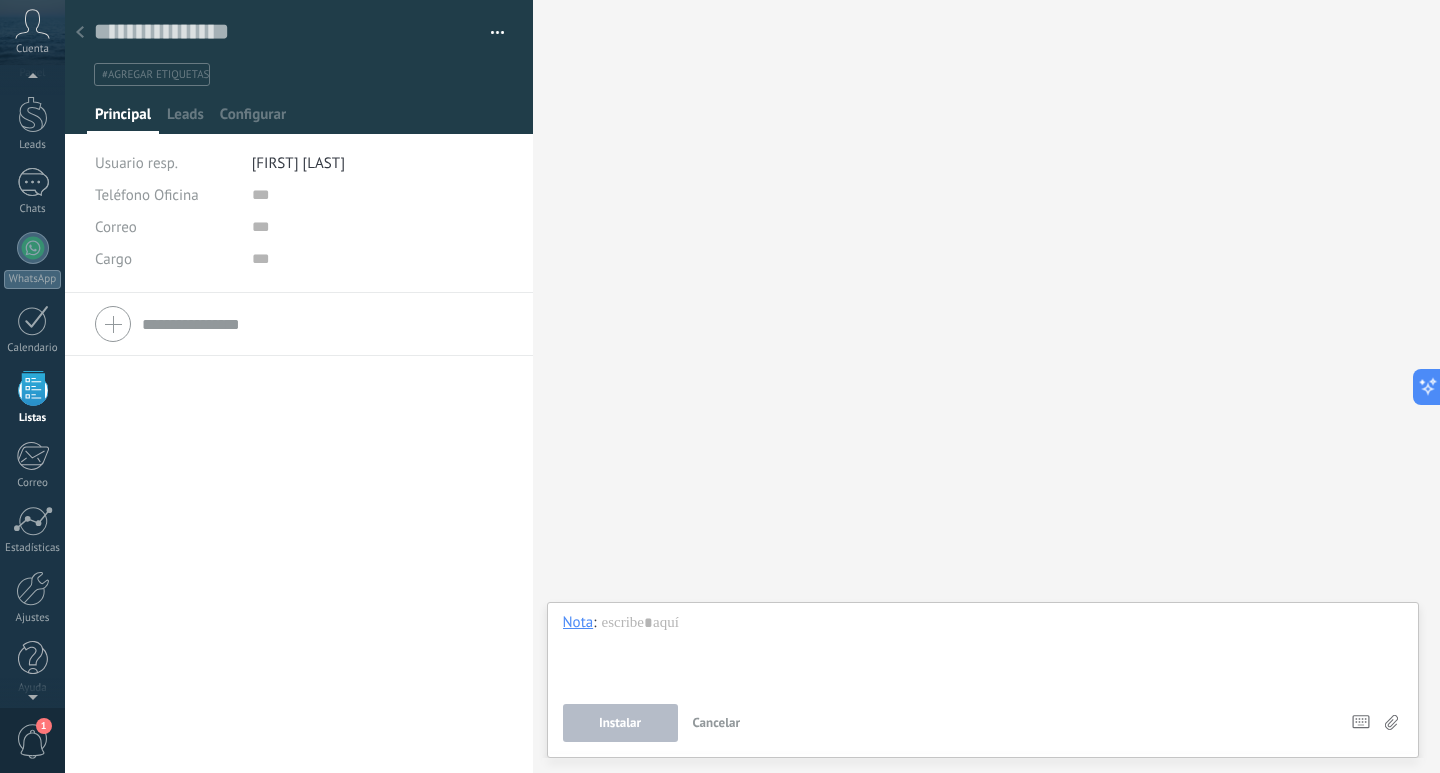 click on "Leads" at bounding box center (185, 119) 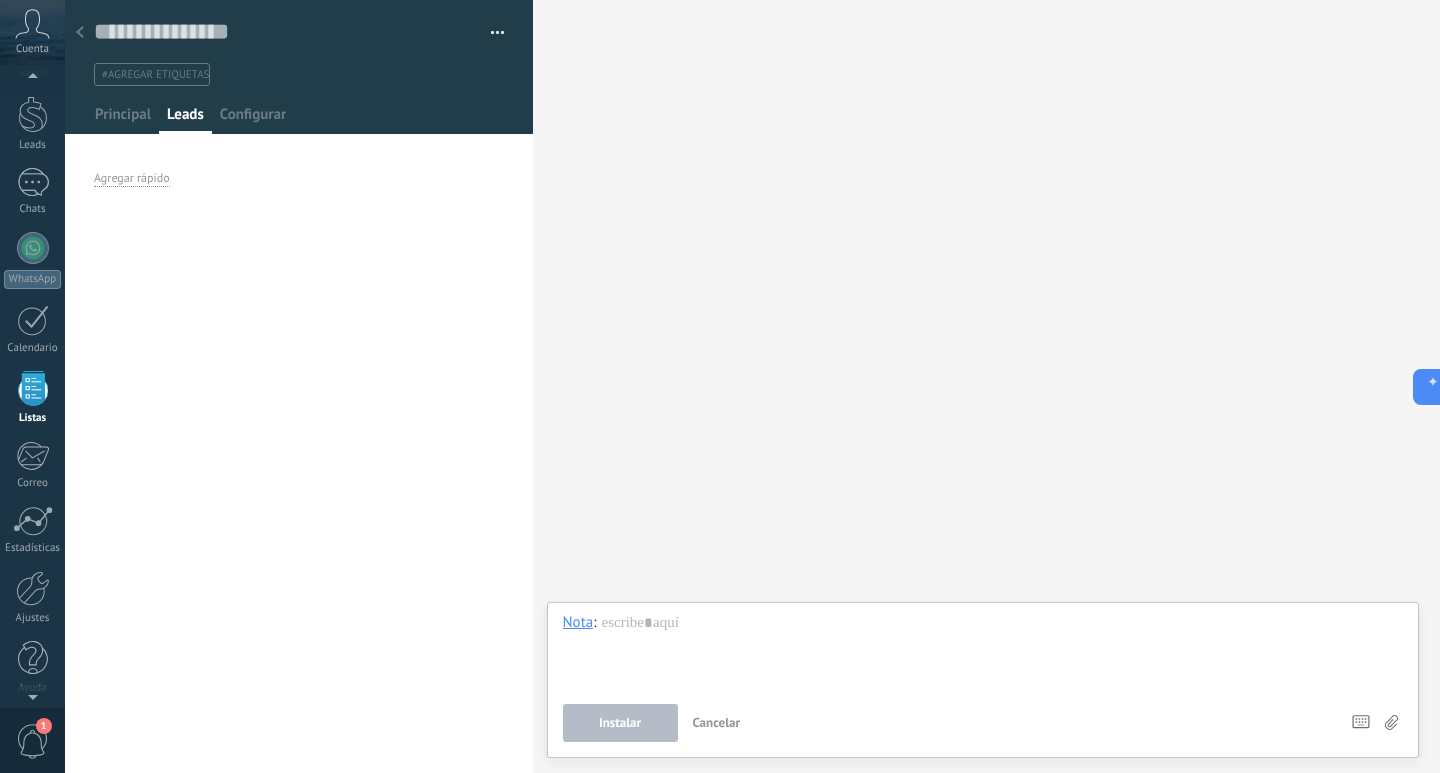 click on "Principal" at bounding box center [123, 119] 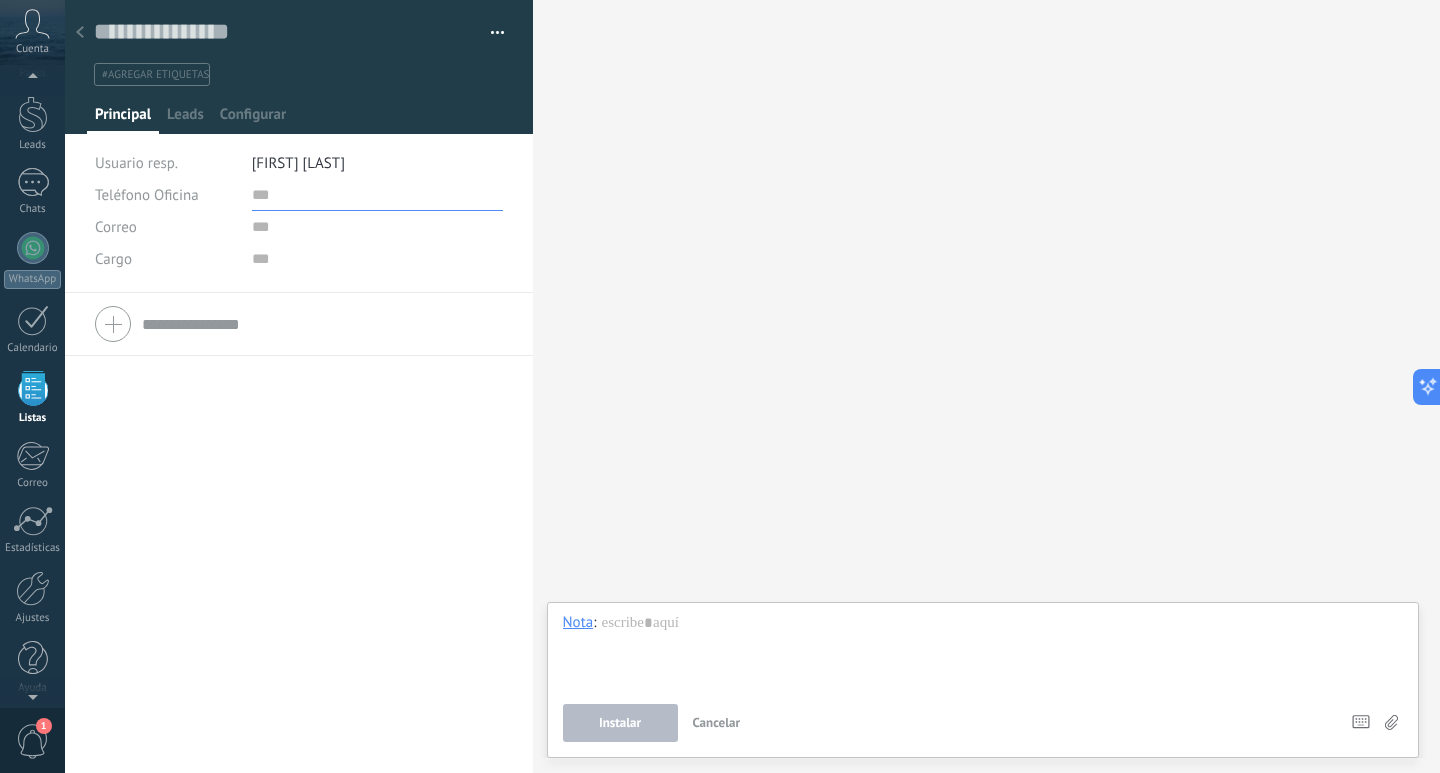 click at bounding box center (378, 195) 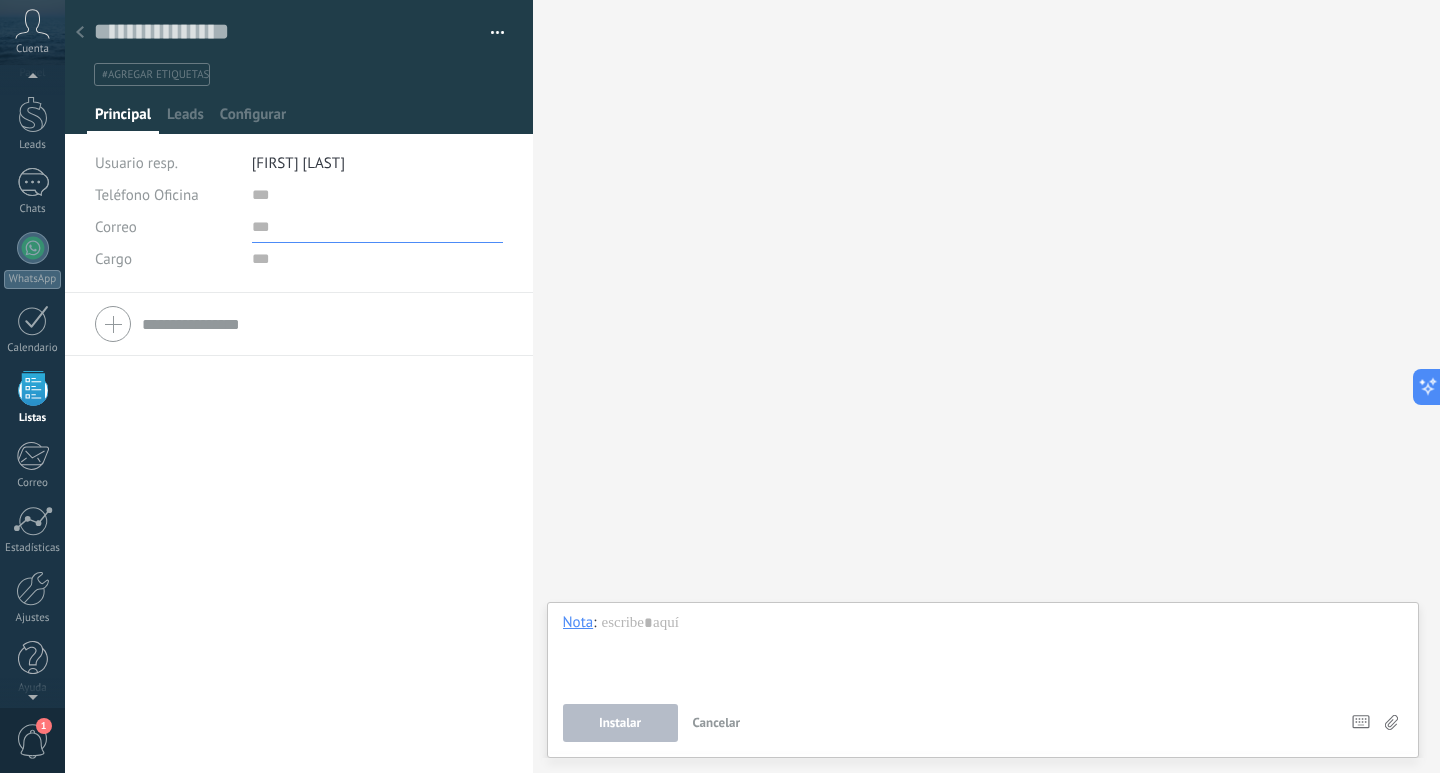 click at bounding box center (378, 227) 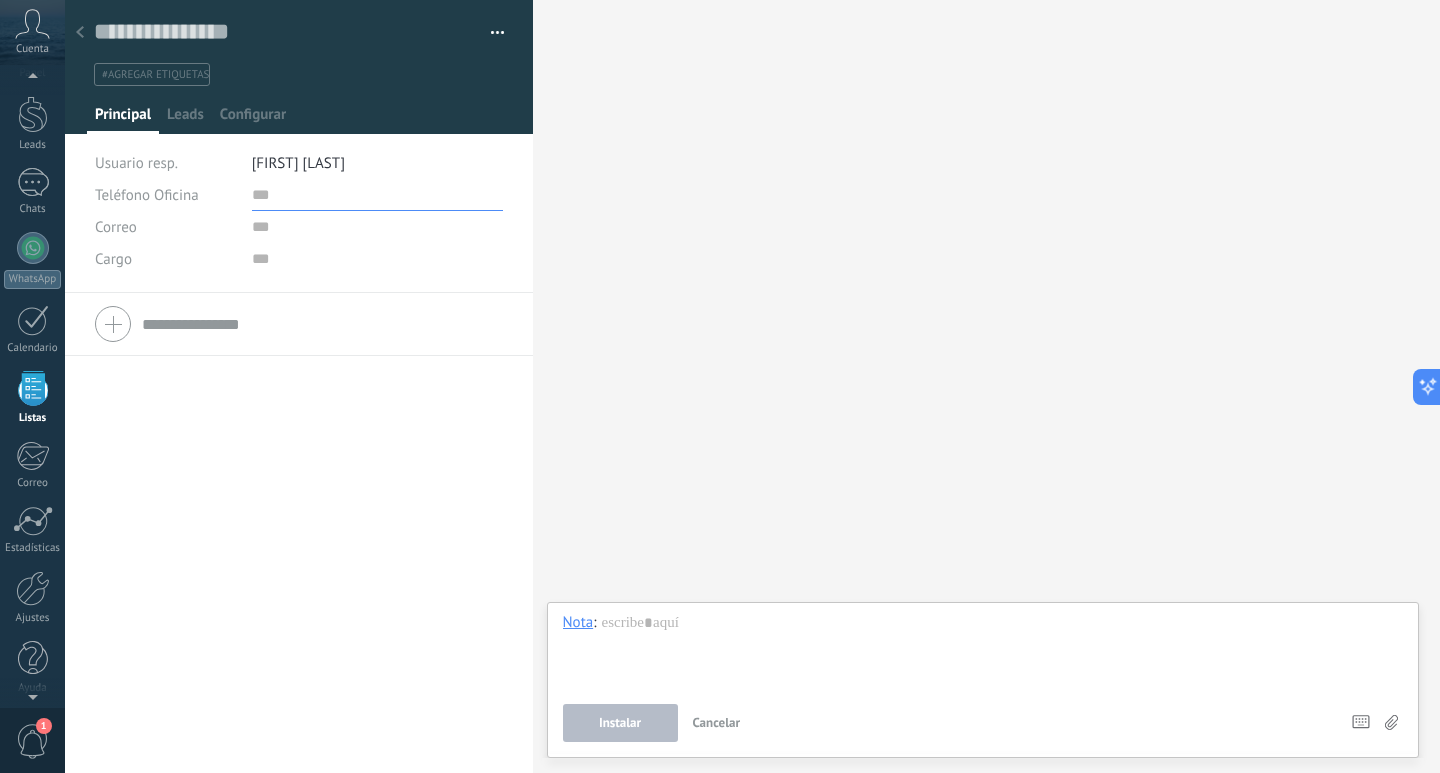 click at bounding box center [378, 195] 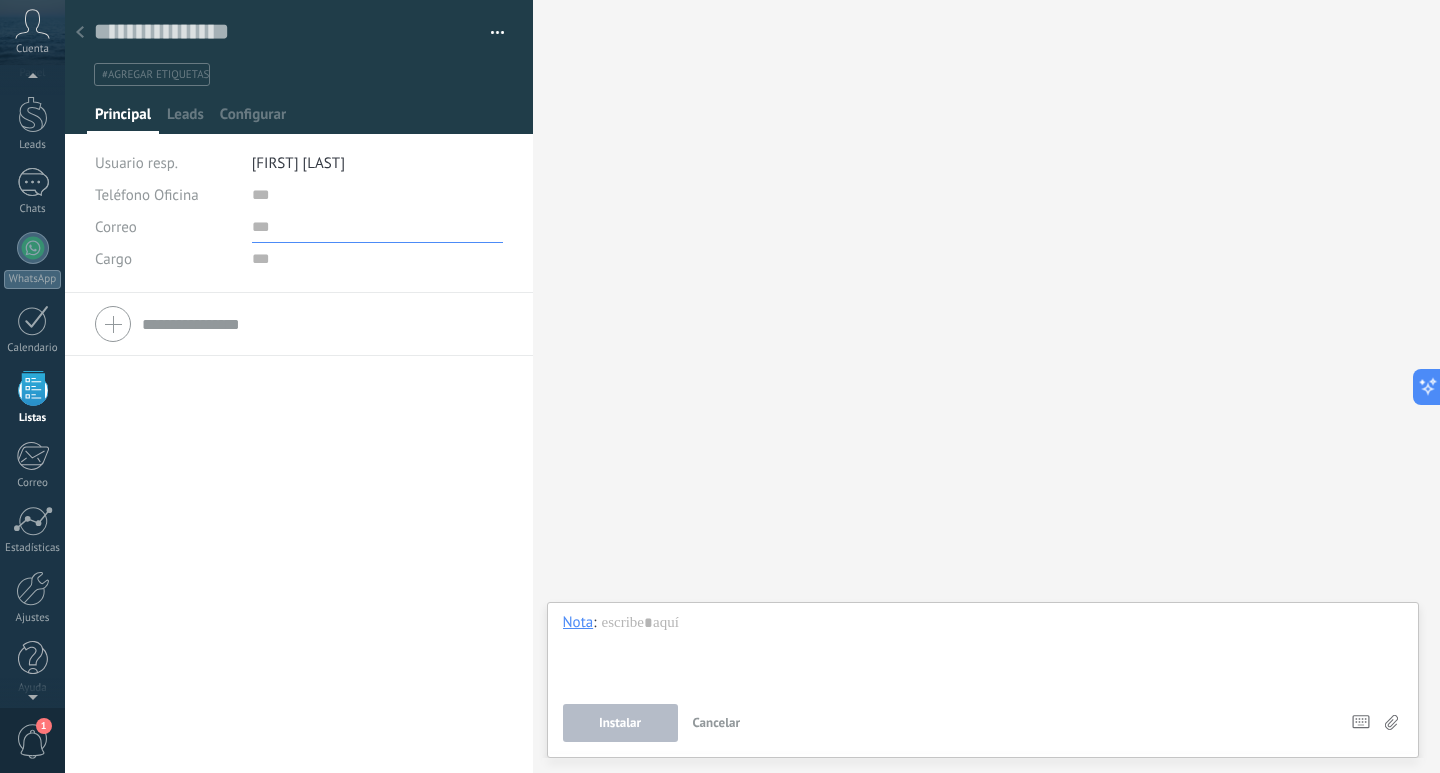 click at bounding box center (378, 227) 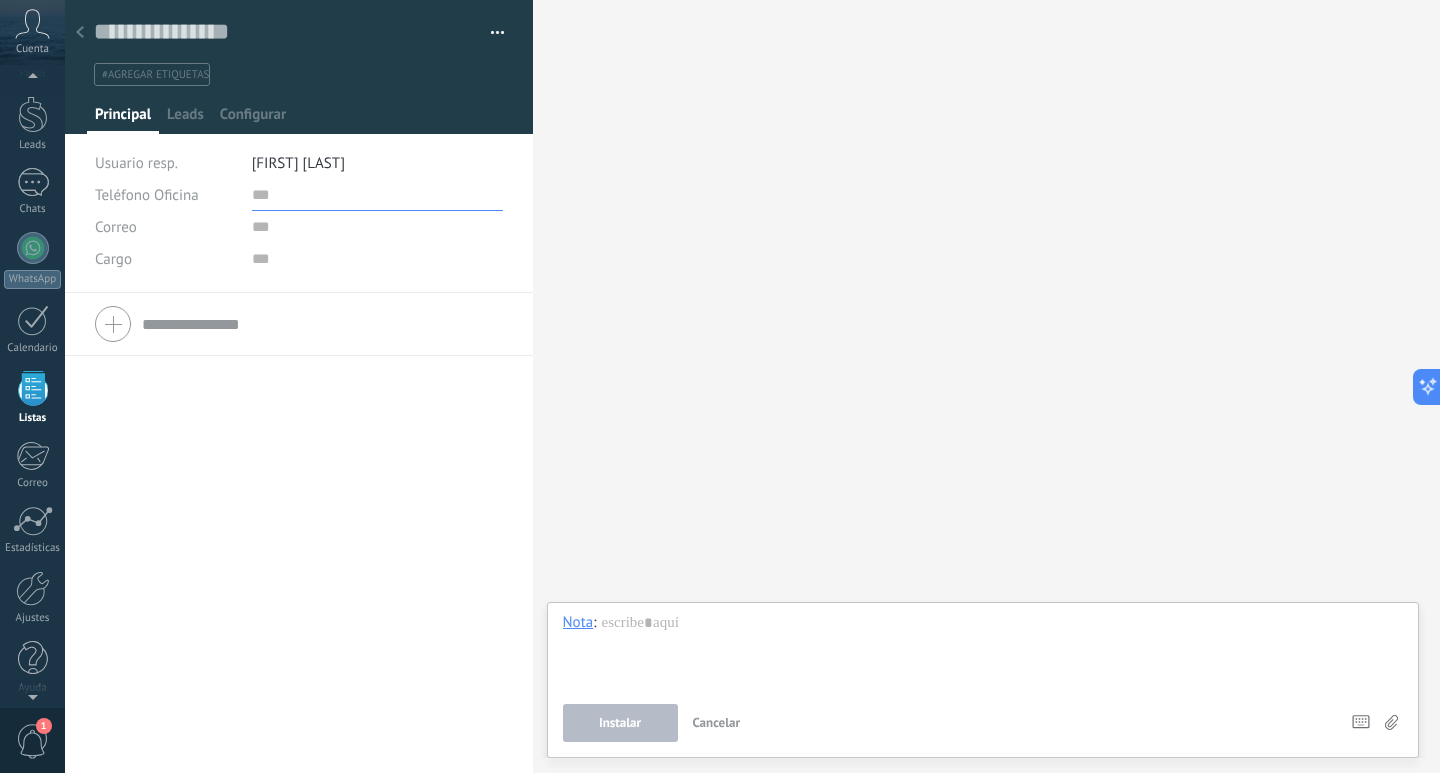 click at bounding box center (378, 195) 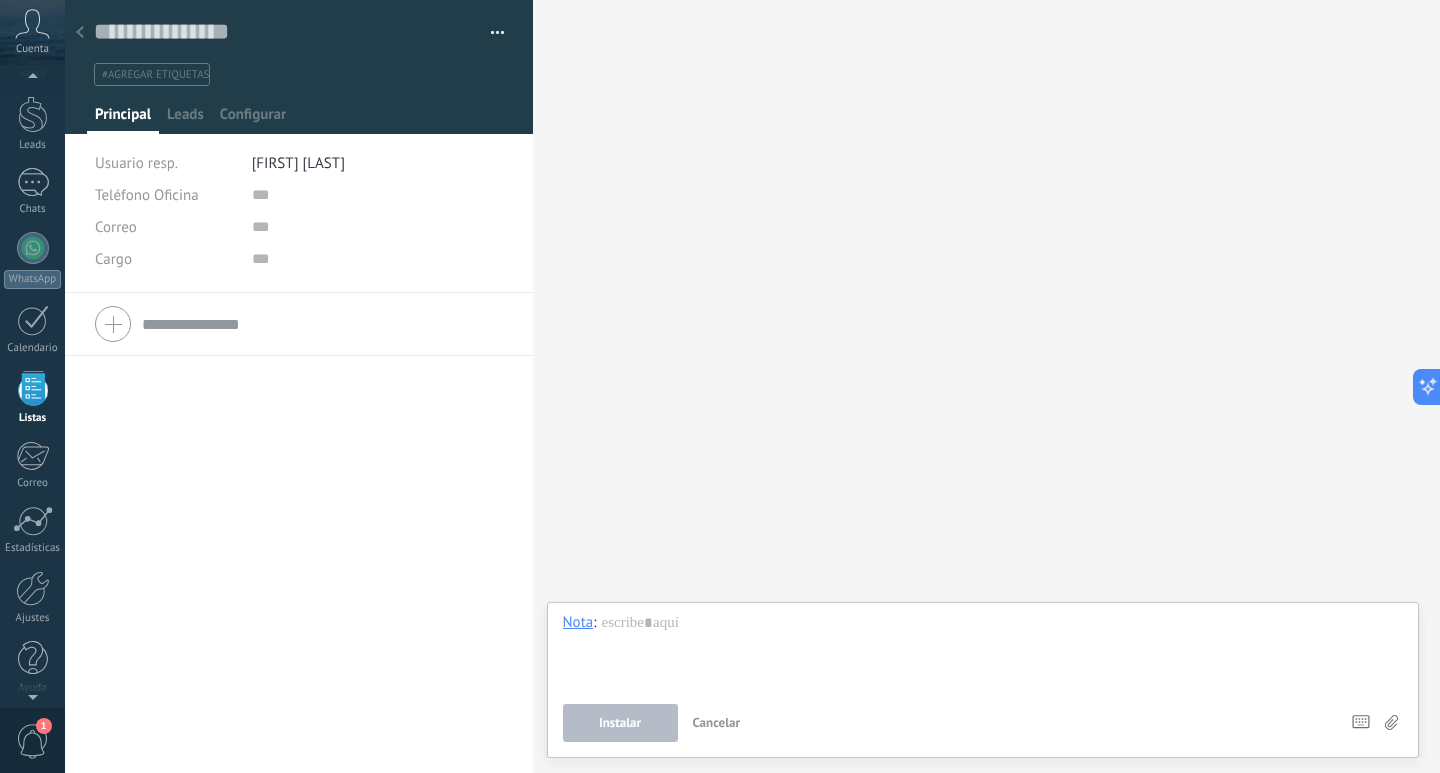 click on "[FIRST] [LAST]" at bounding box center (298, 163) 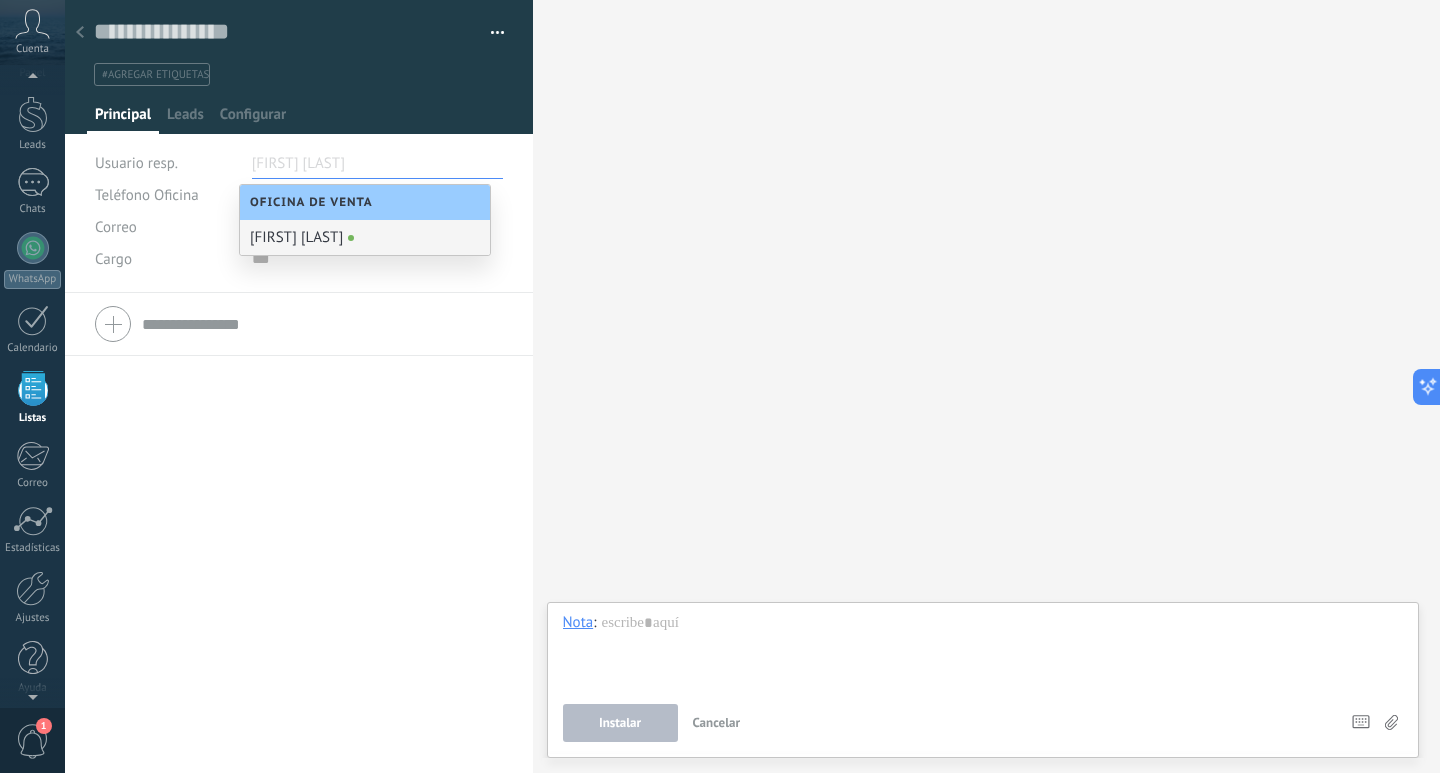 click on "Correo
E-mail priv.
Otro e-mail
Correo" at bounding box center (166, 227) 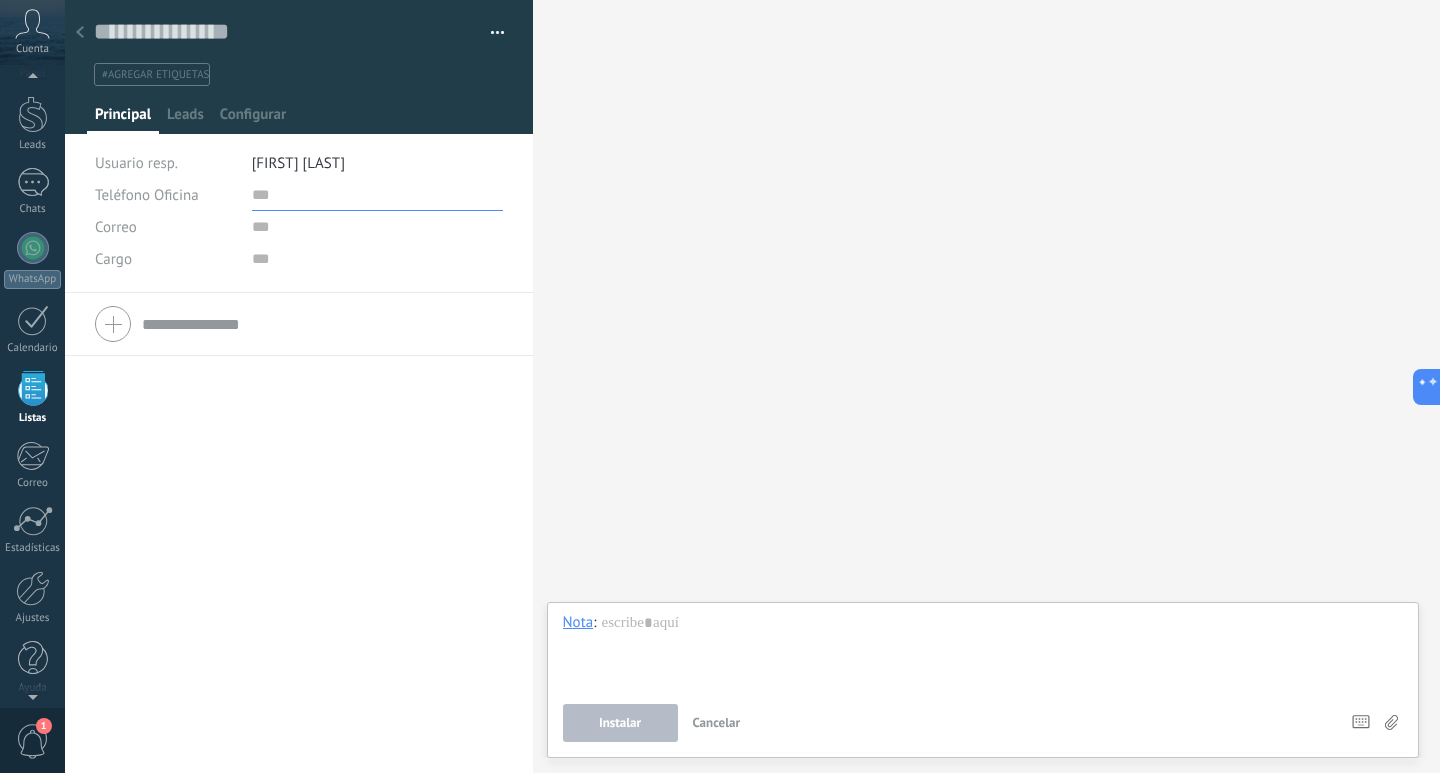 click at bounding box center (378, 195) 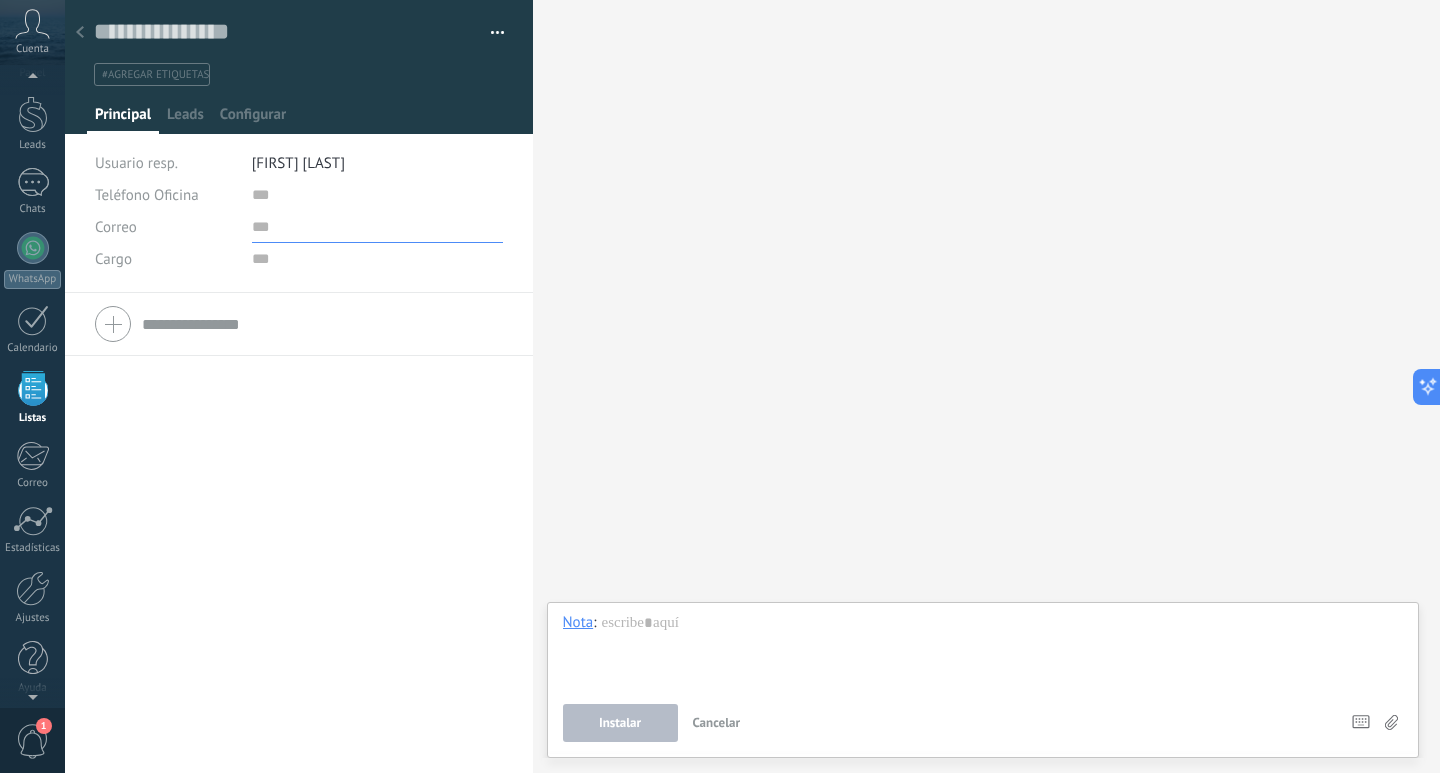 click at bounding box center [378, 227] 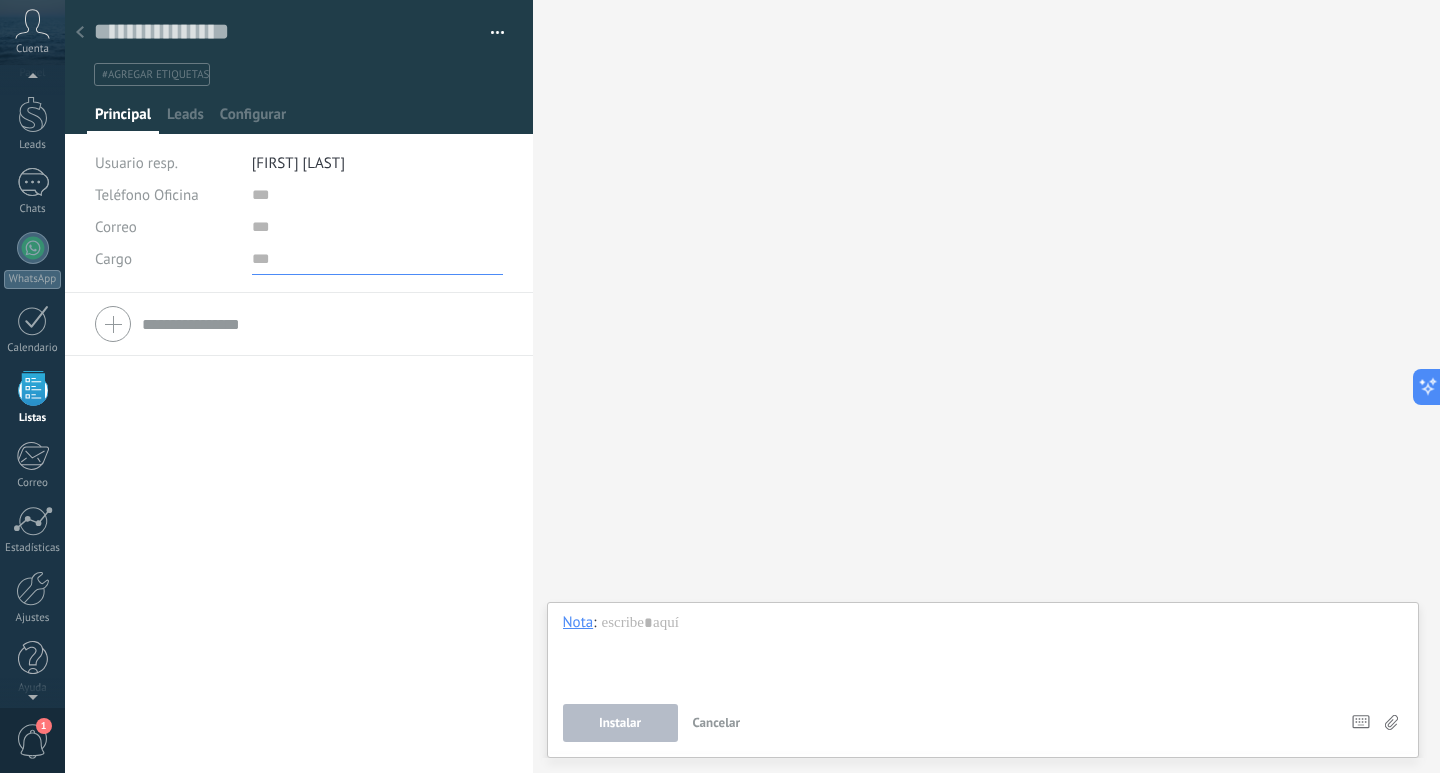 click at bounding box center [378, 259] 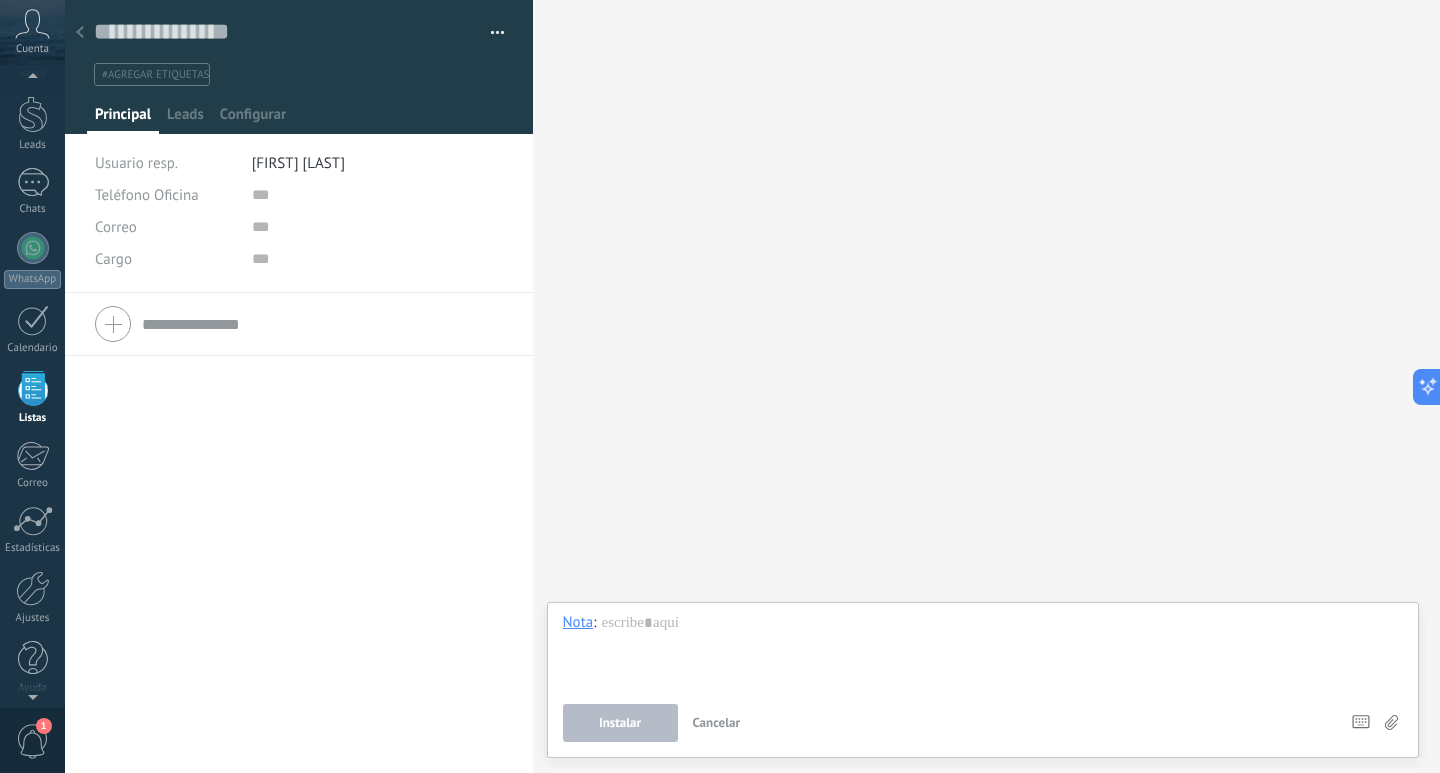 click on "Leads" at bounding box center (185, 119) 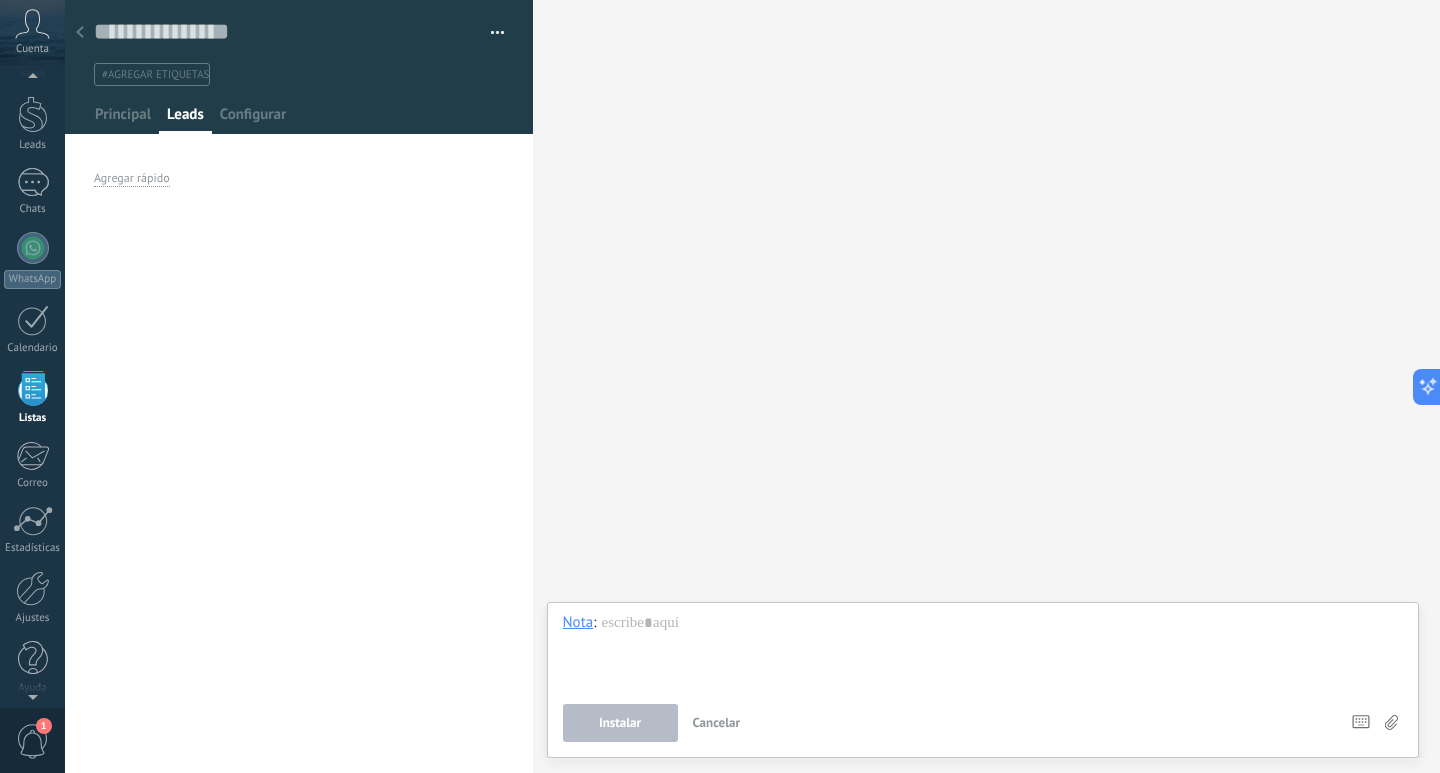click on "Agregar rápido" at bounding box center (132, 179) 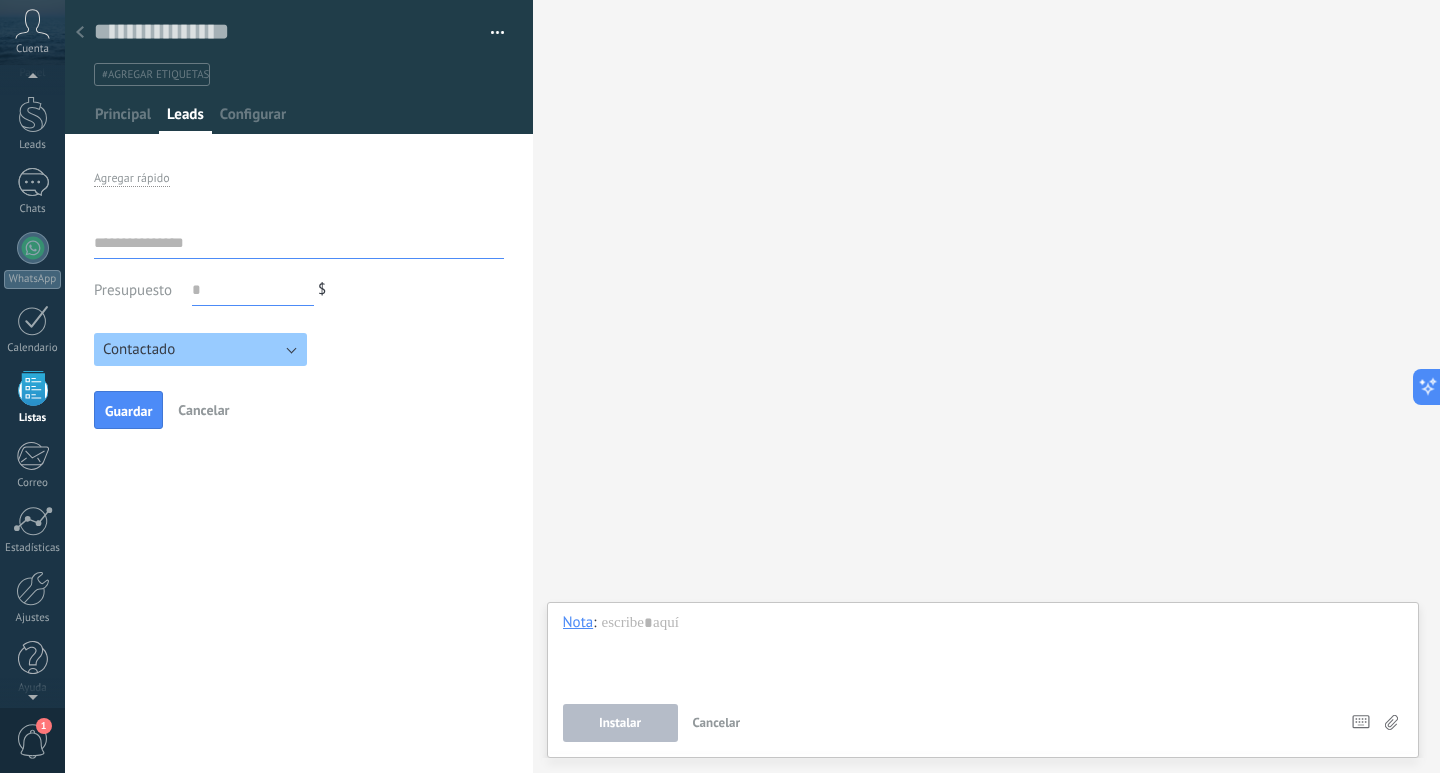 click on "Configurar" at bounding box center [253, 119] 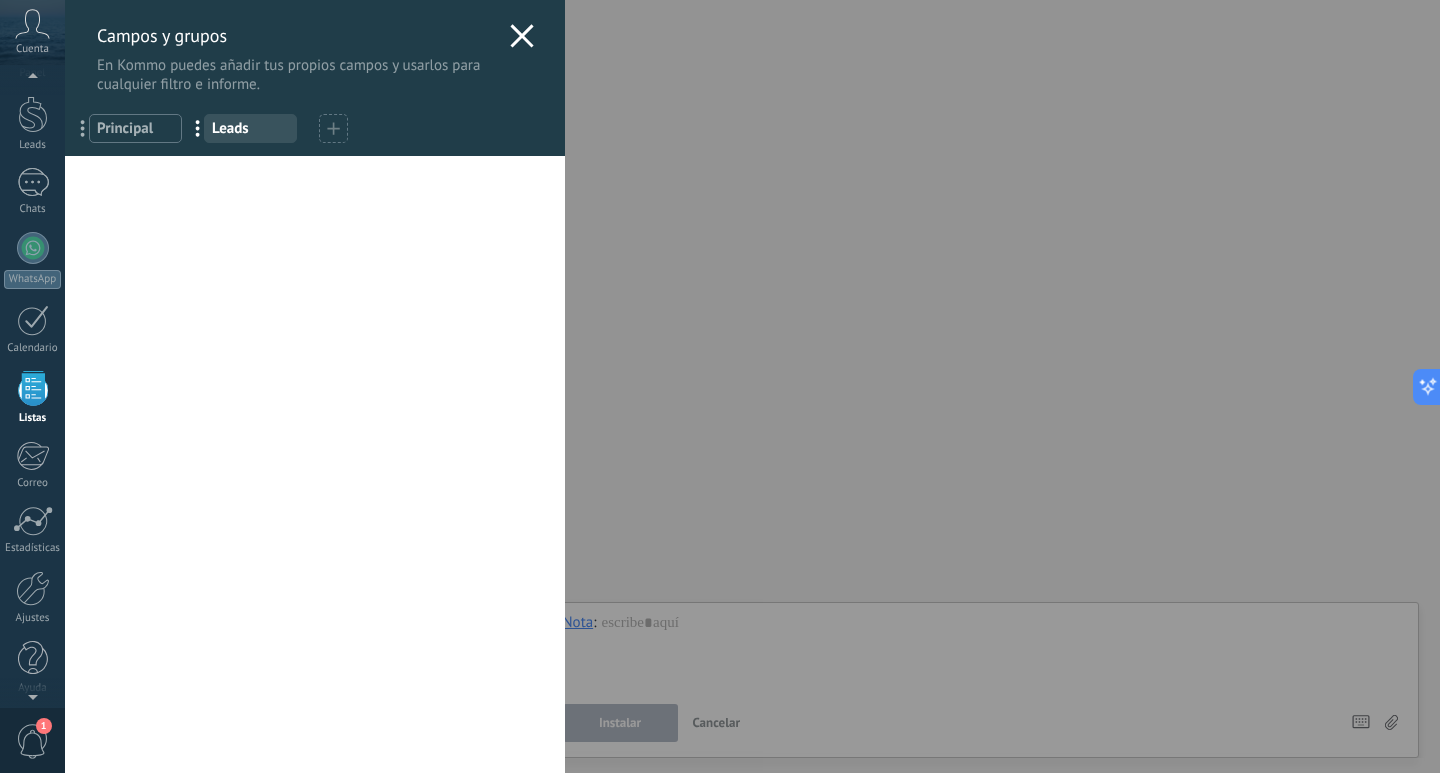 click 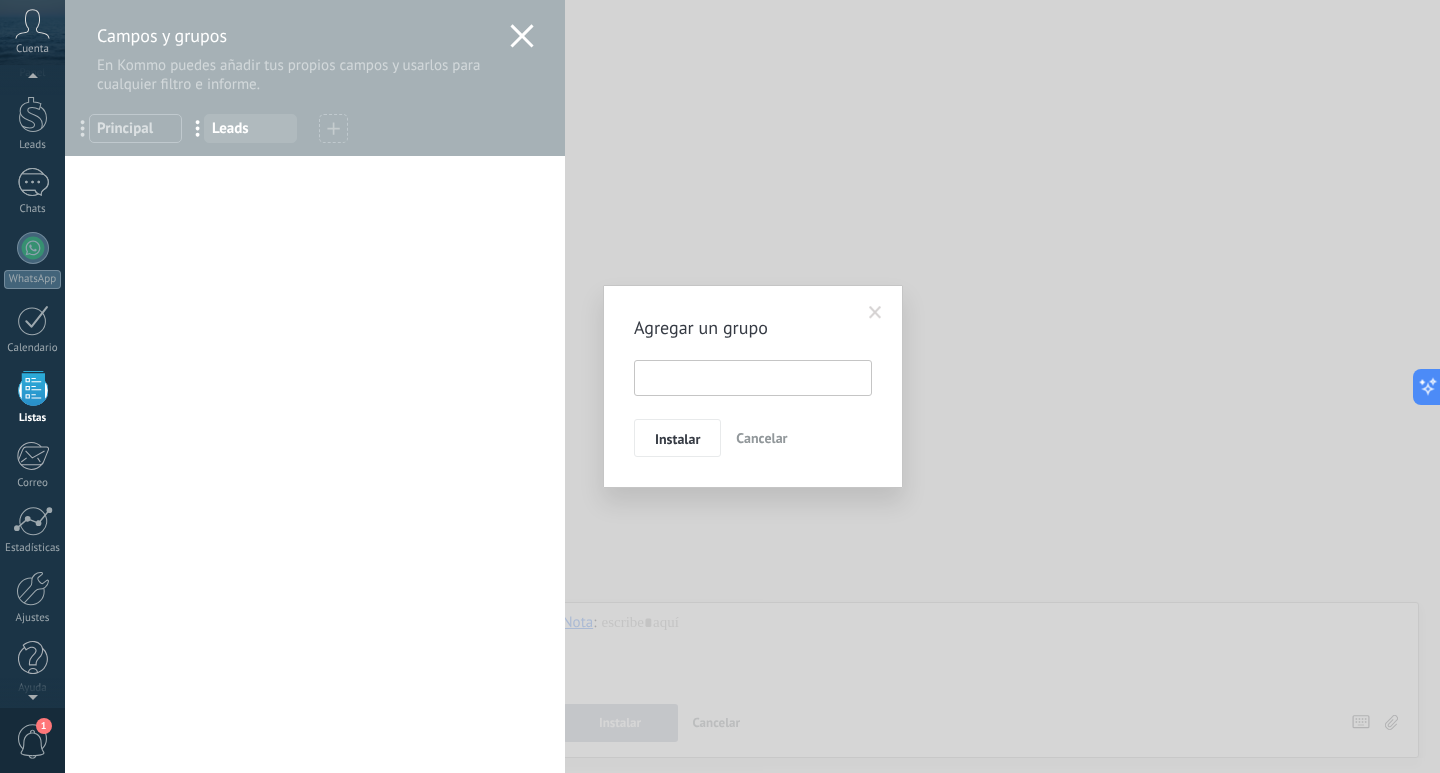 click at bounding box center (753, 378) 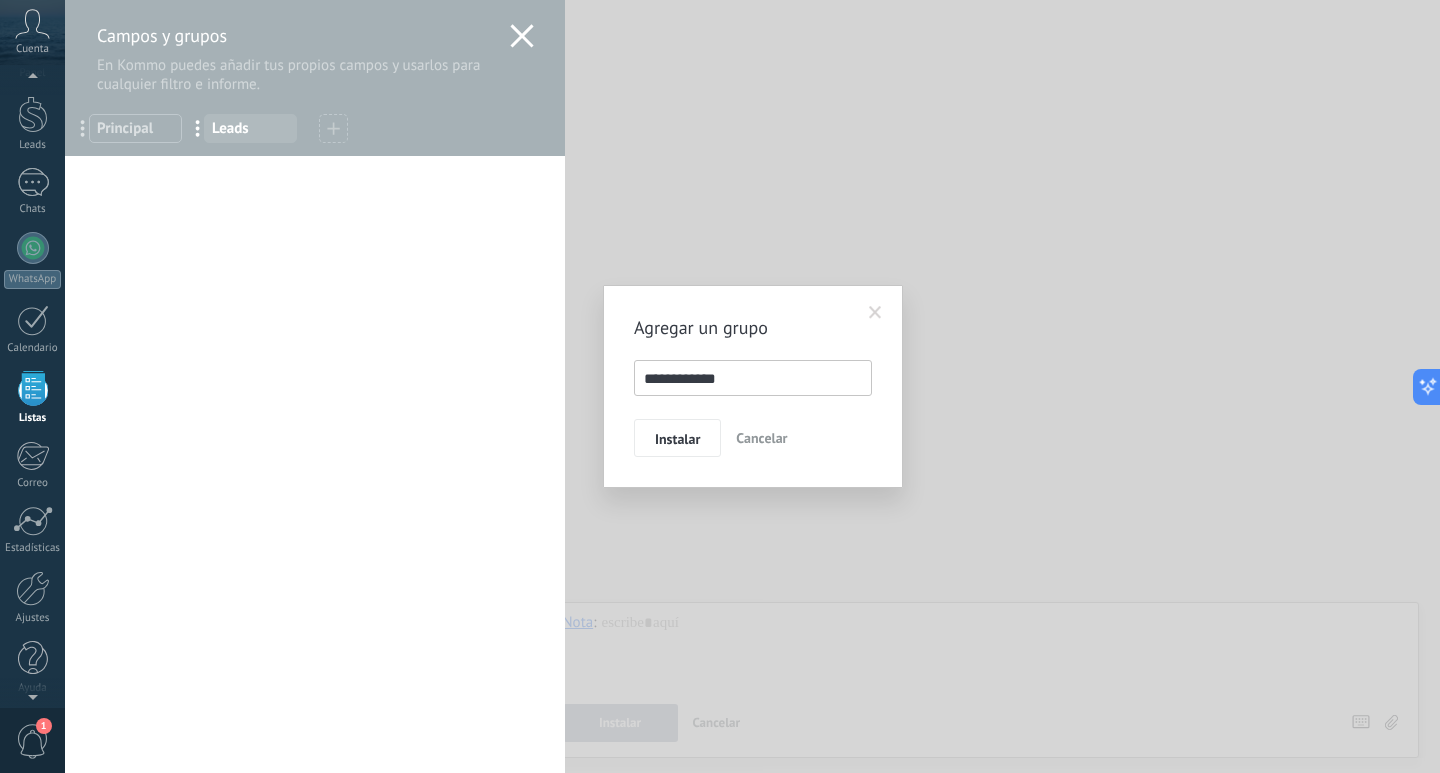 type on "**********" 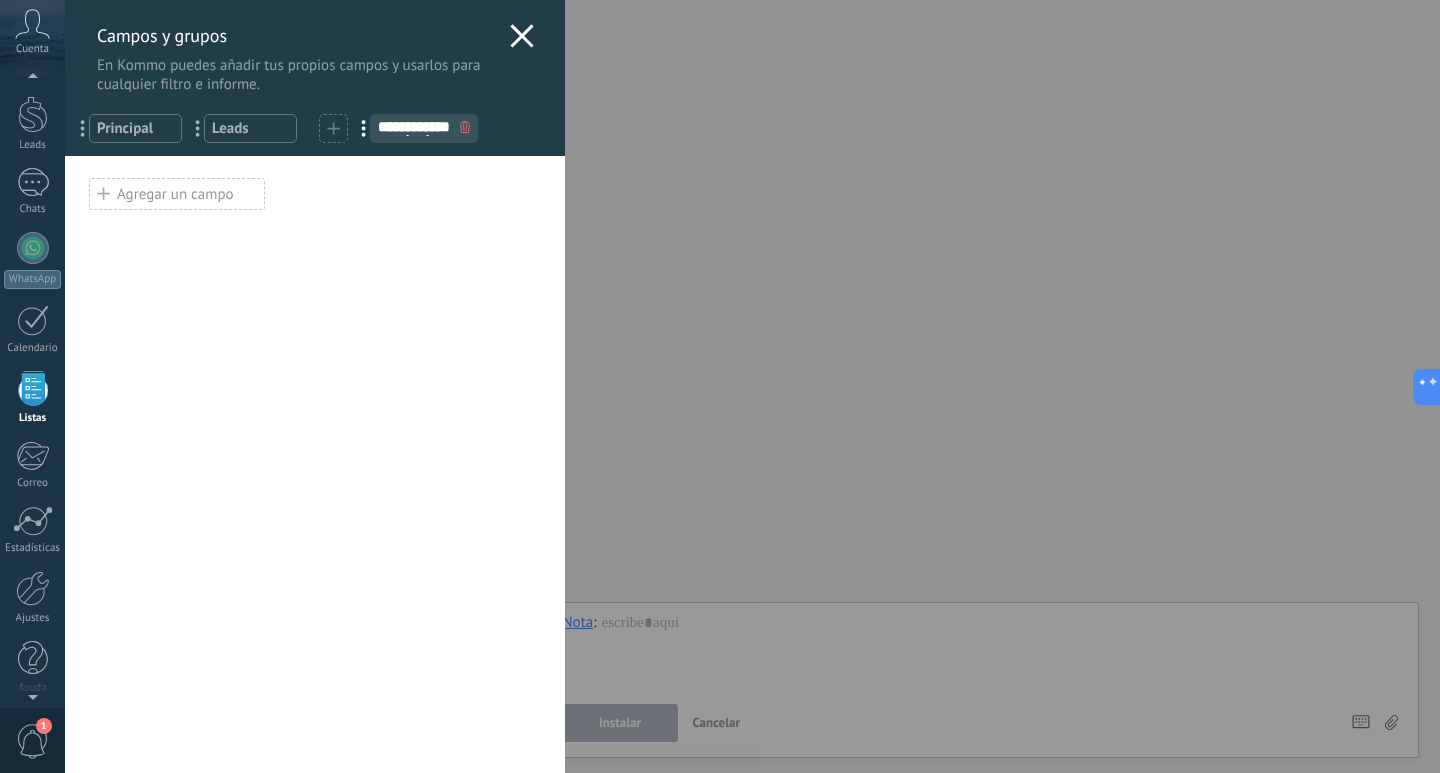click on "Agregar un campo" at bounding box center (177, 194) 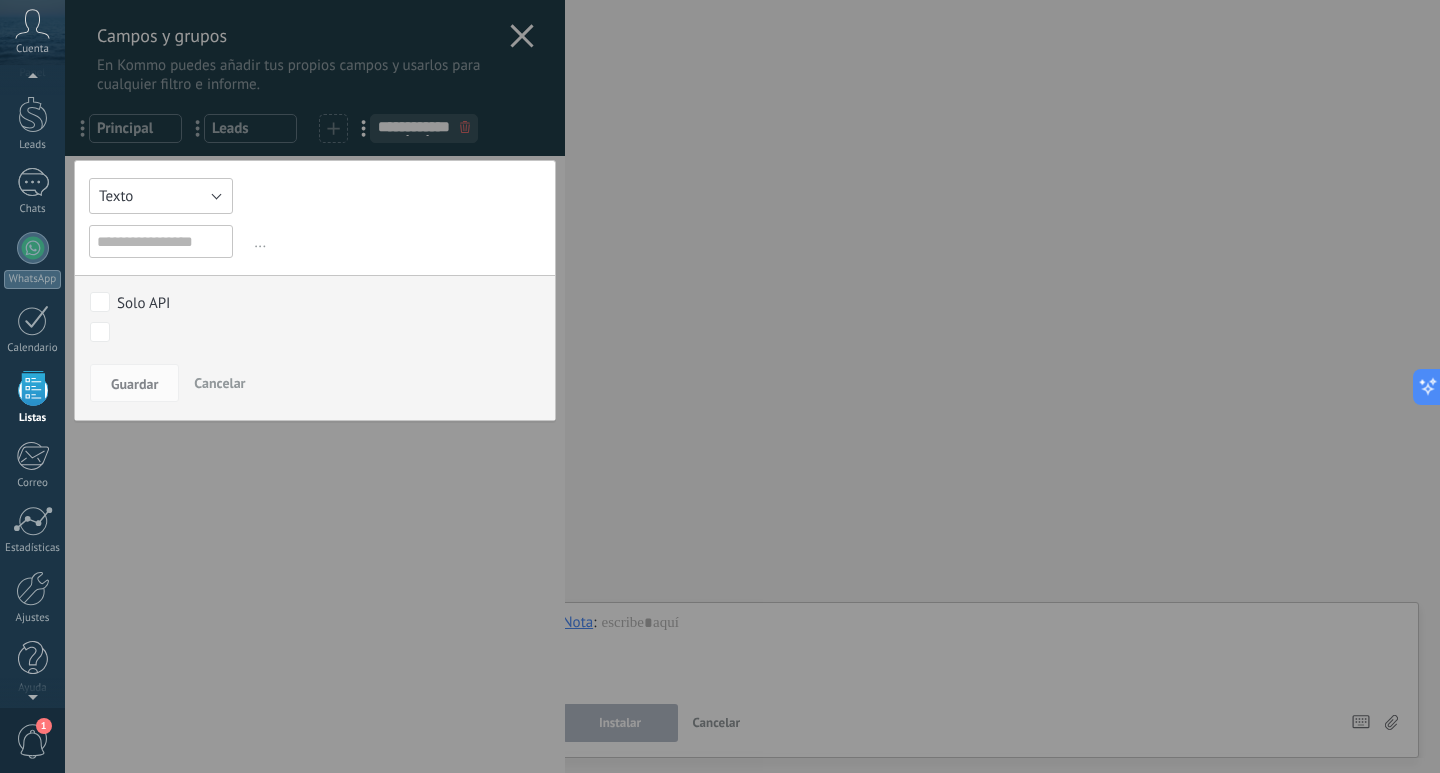 click on "Texto" at bounding box center (161, 196) 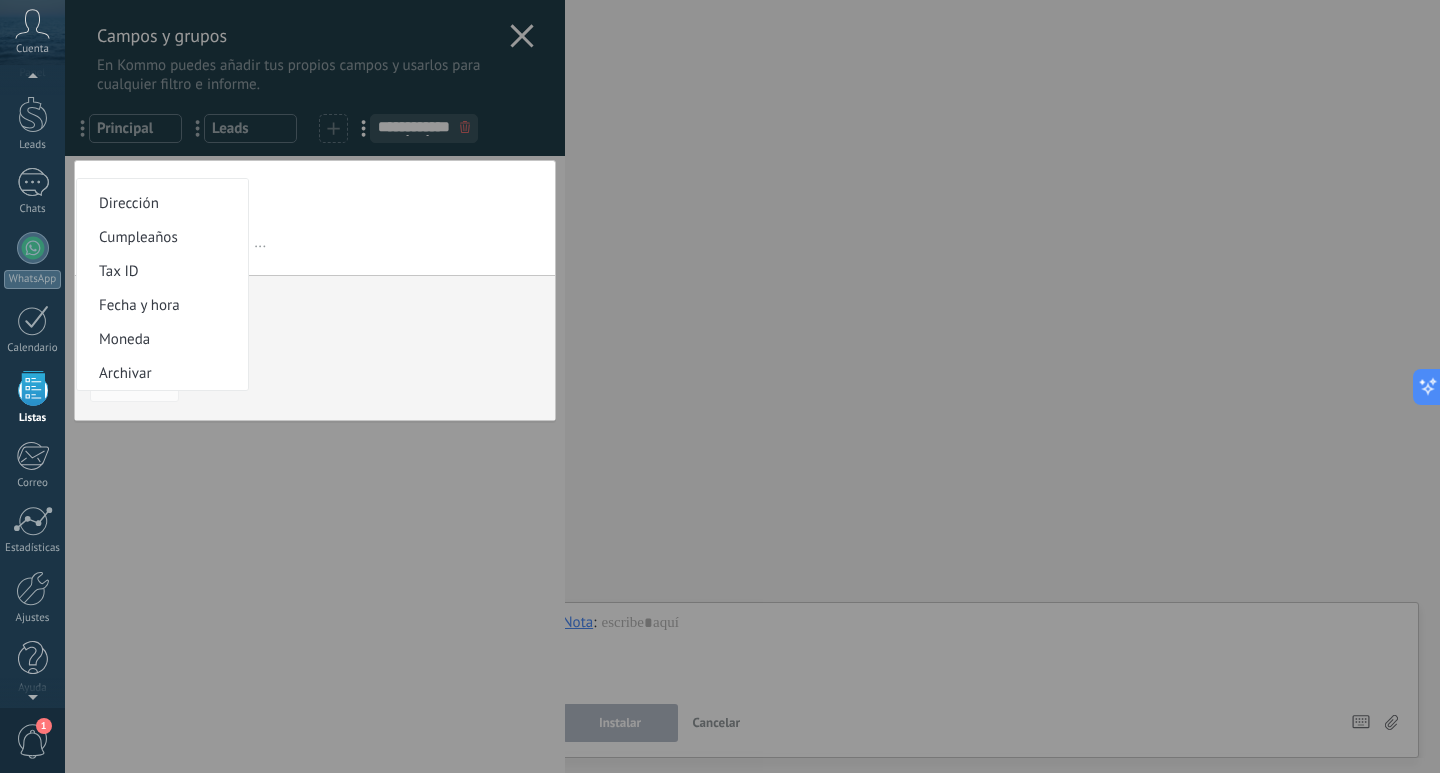 scroll, scrollTop: 0, scrollLeft: 0, axis: both 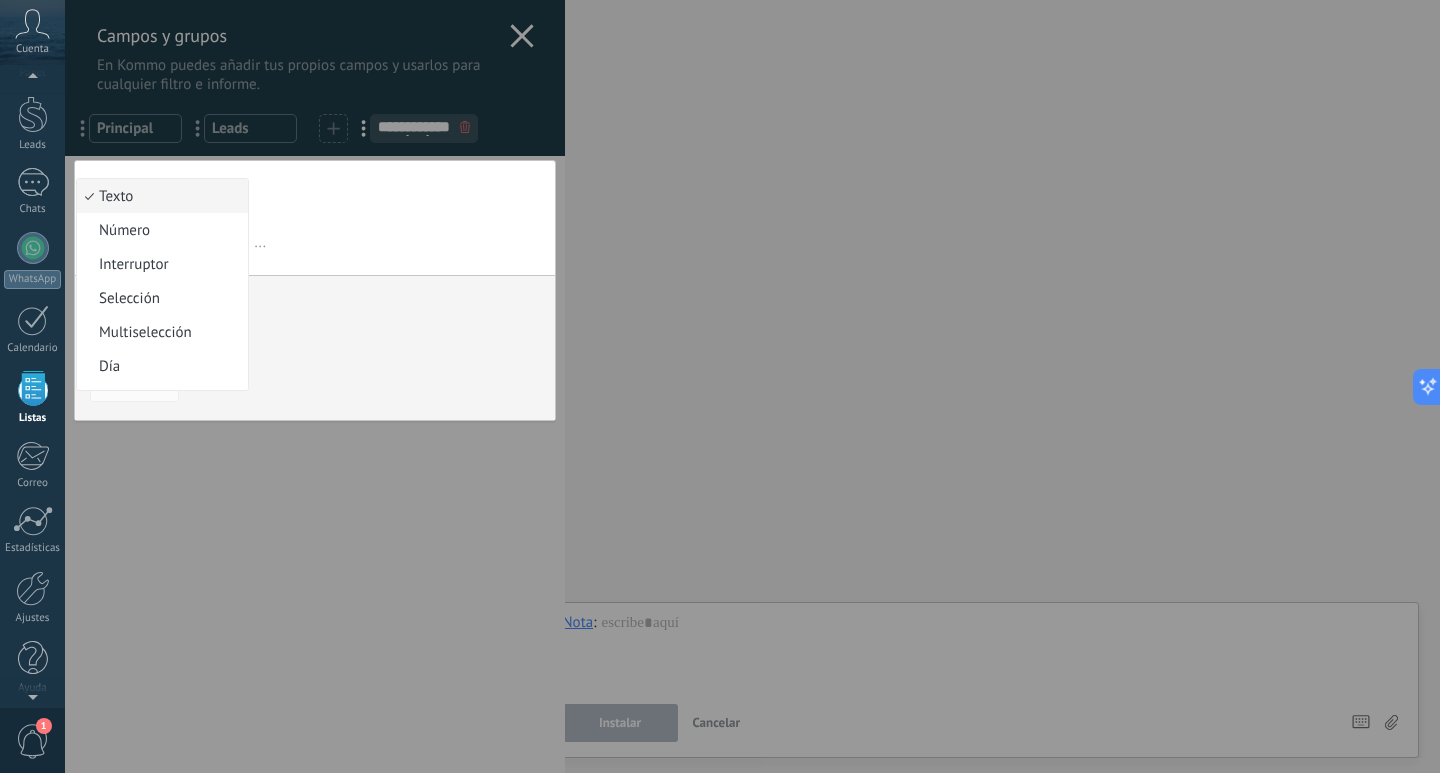 click on "Texto" at bounding box center (159, 196) 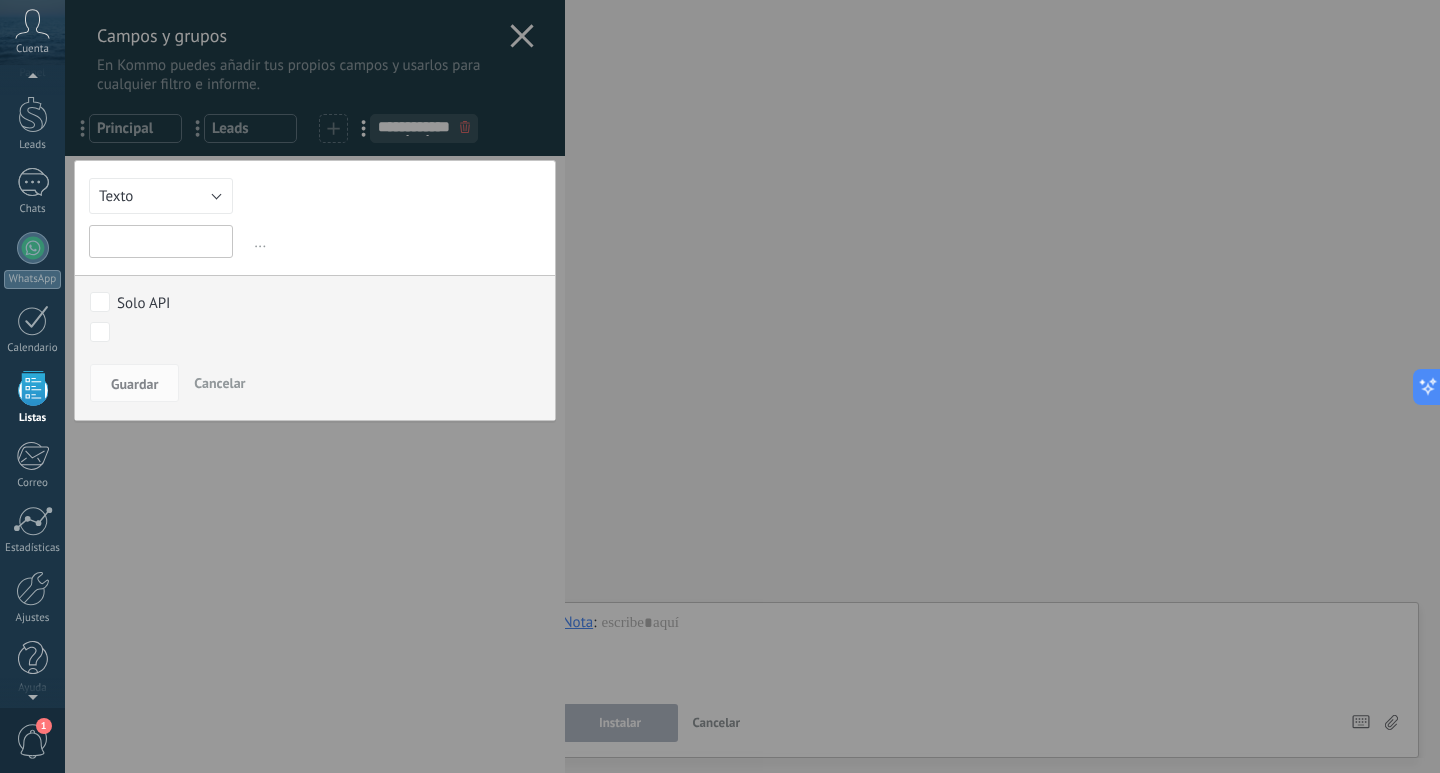 click at bounding box center (161, 241) 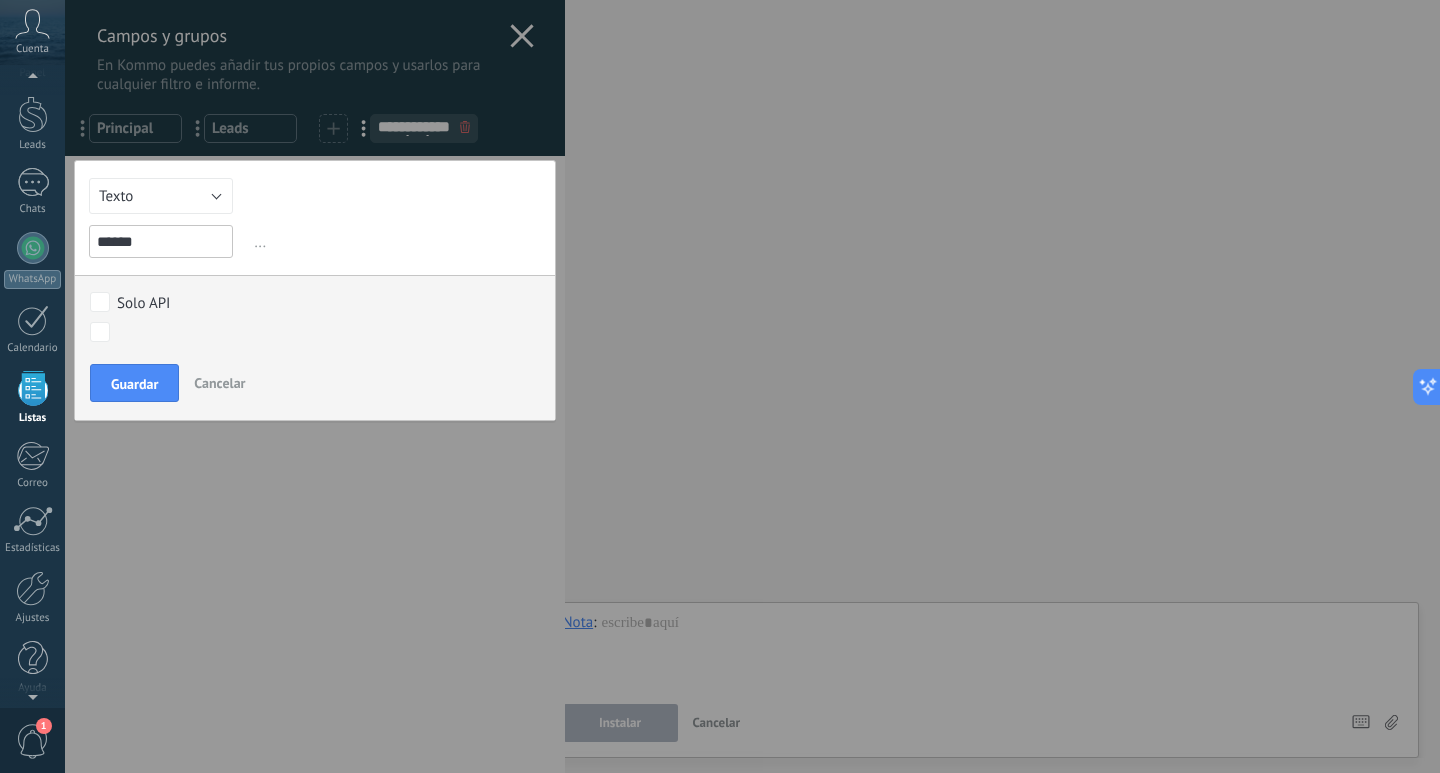type on "******" 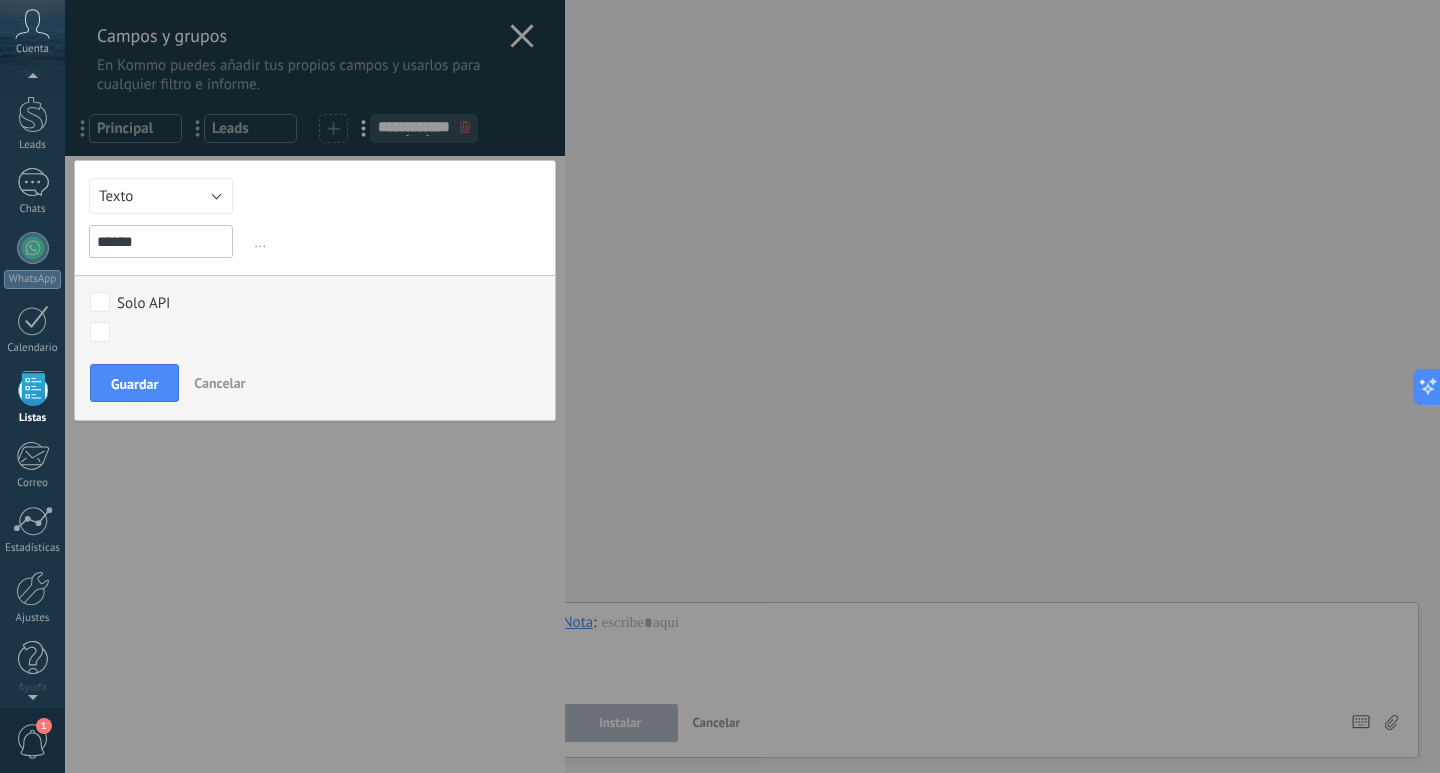 click on "Guardar" at bounding box center [134, 383] 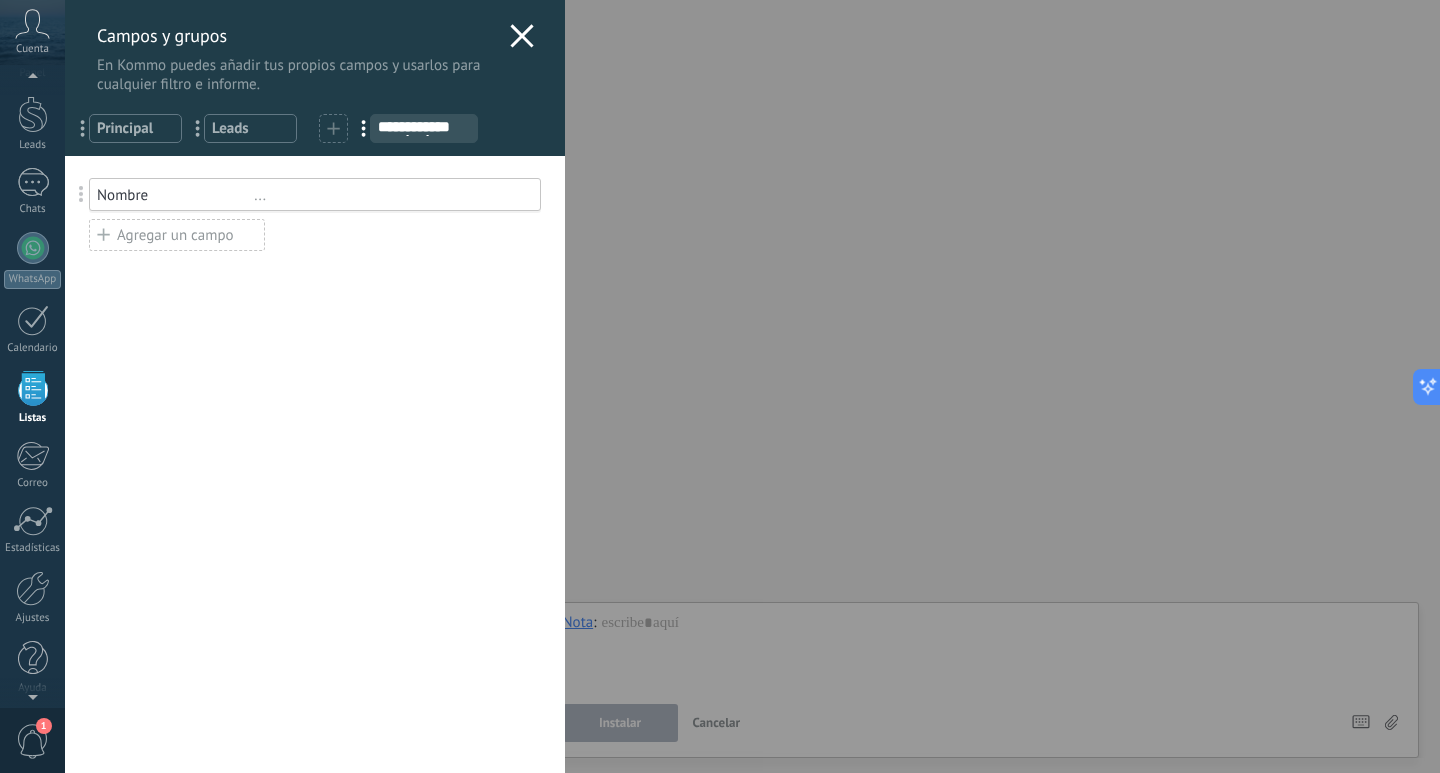 click on "**********" at bounding box center [424, 127] 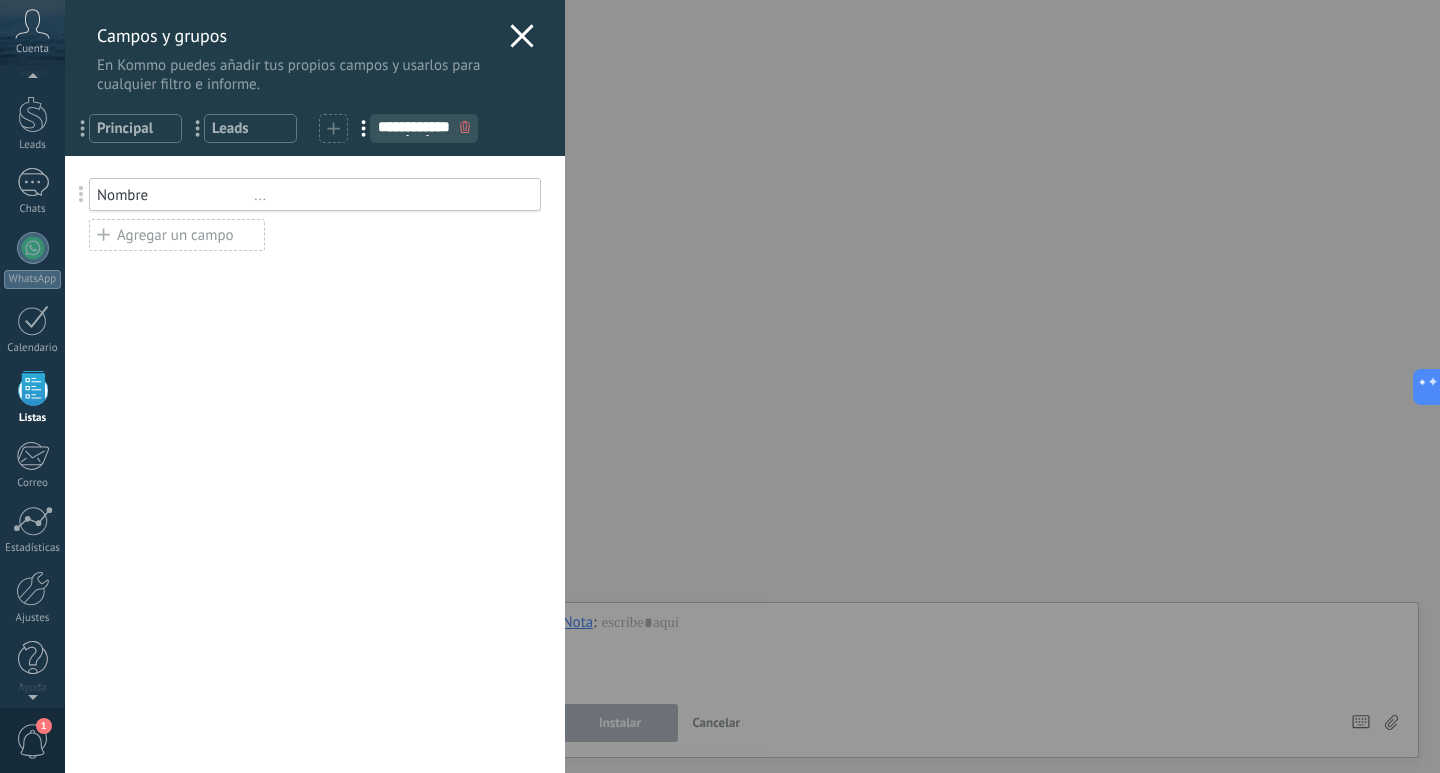 click on "**********" at bounding box center [752, 386] 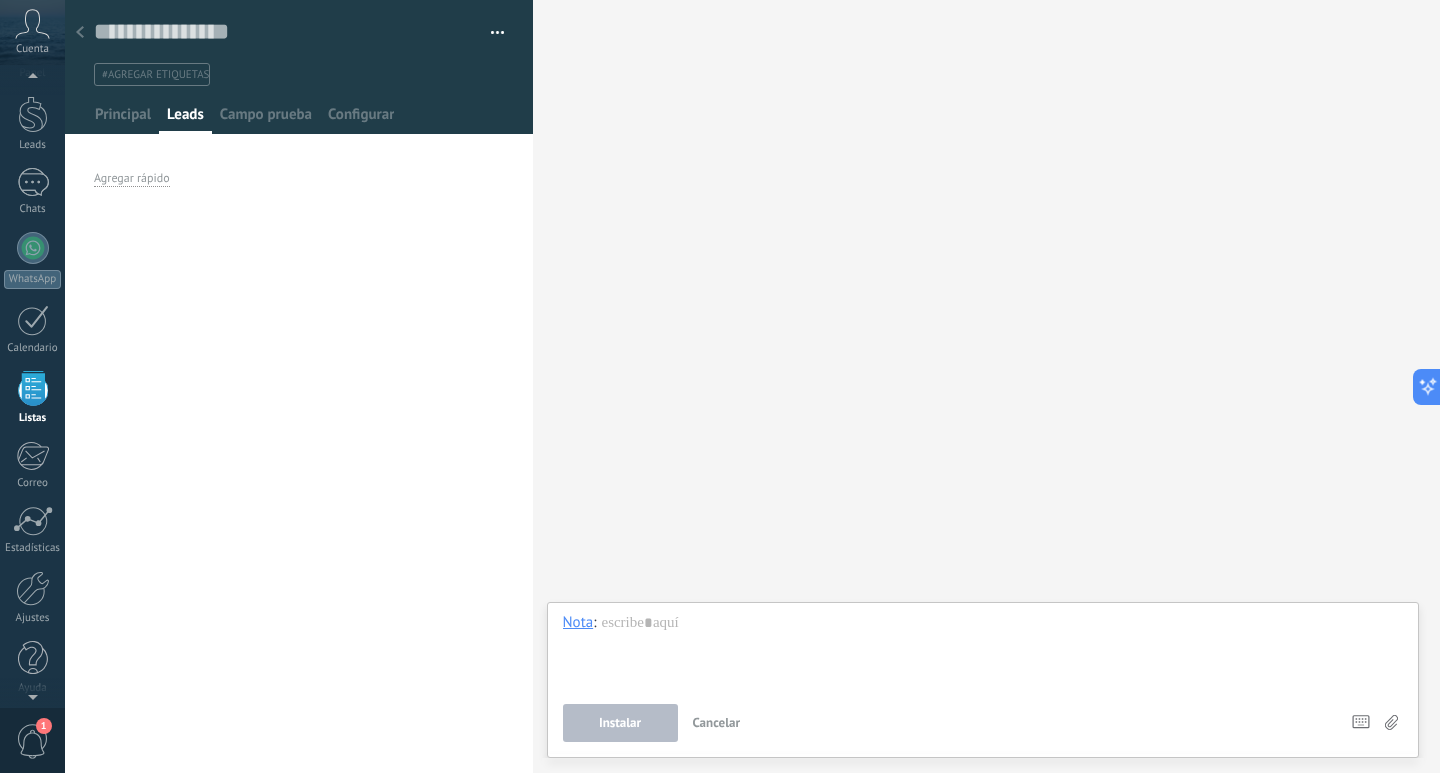 click on "Principal" at bounding box center [123, 119] 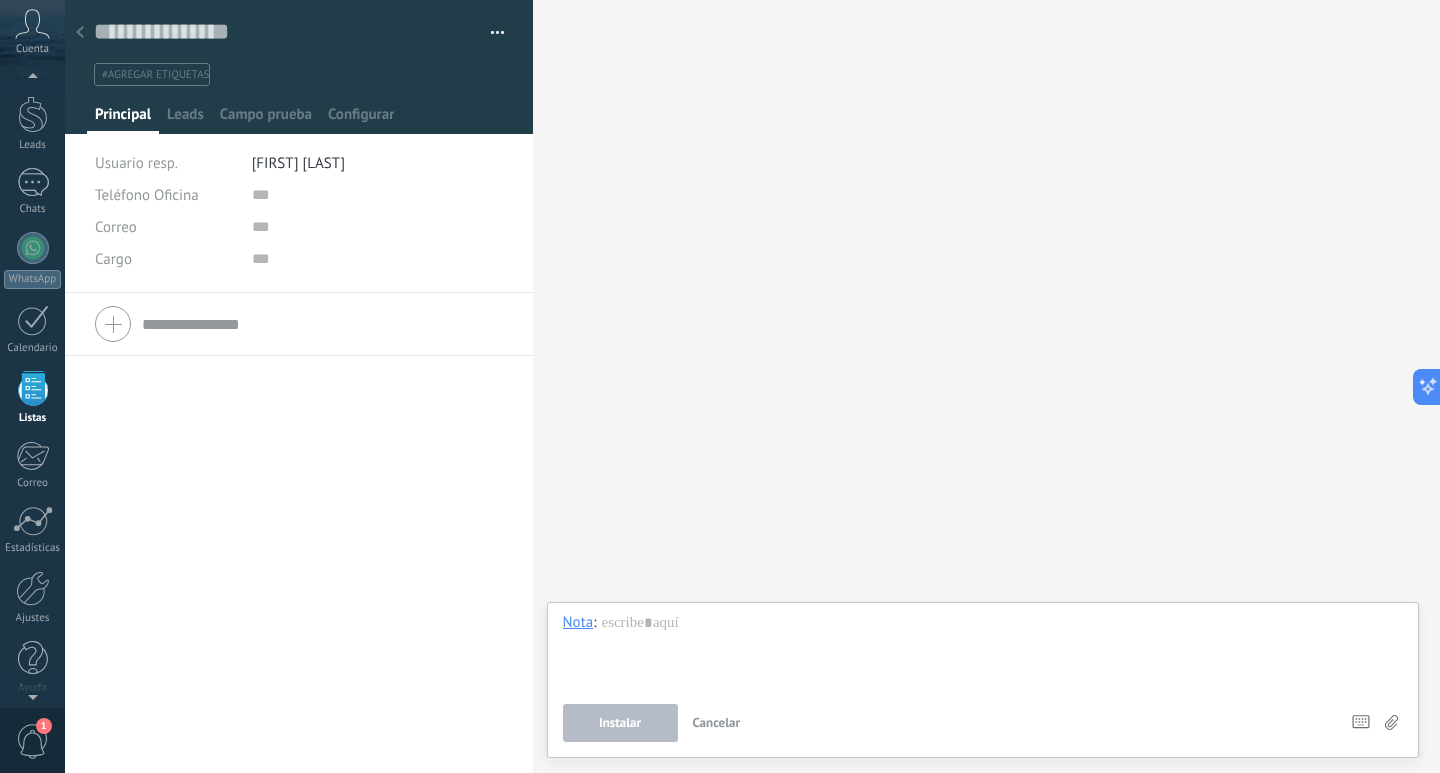 click on "Leads" at bounding box center (185, 119) 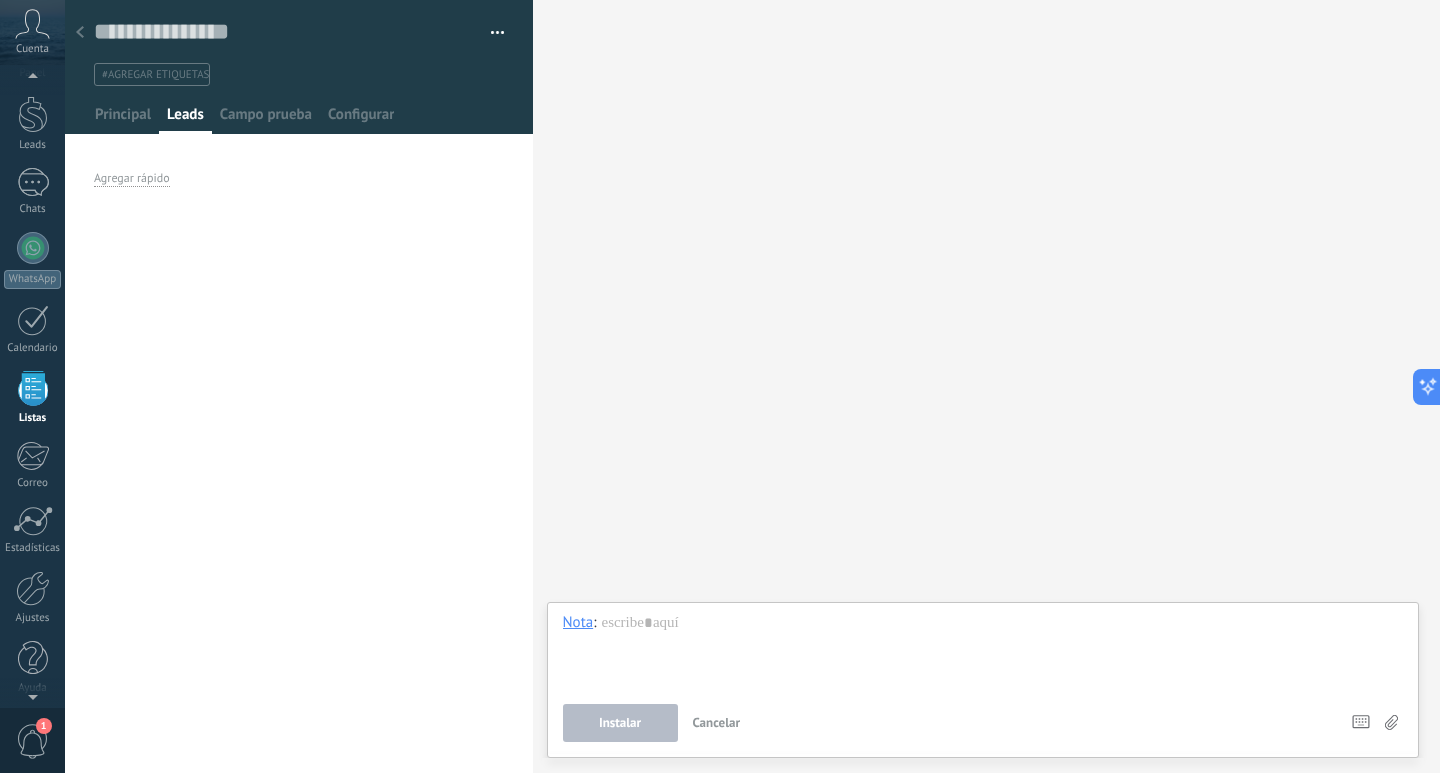 click on "WhatsApp" at bounding box center (32, 260) 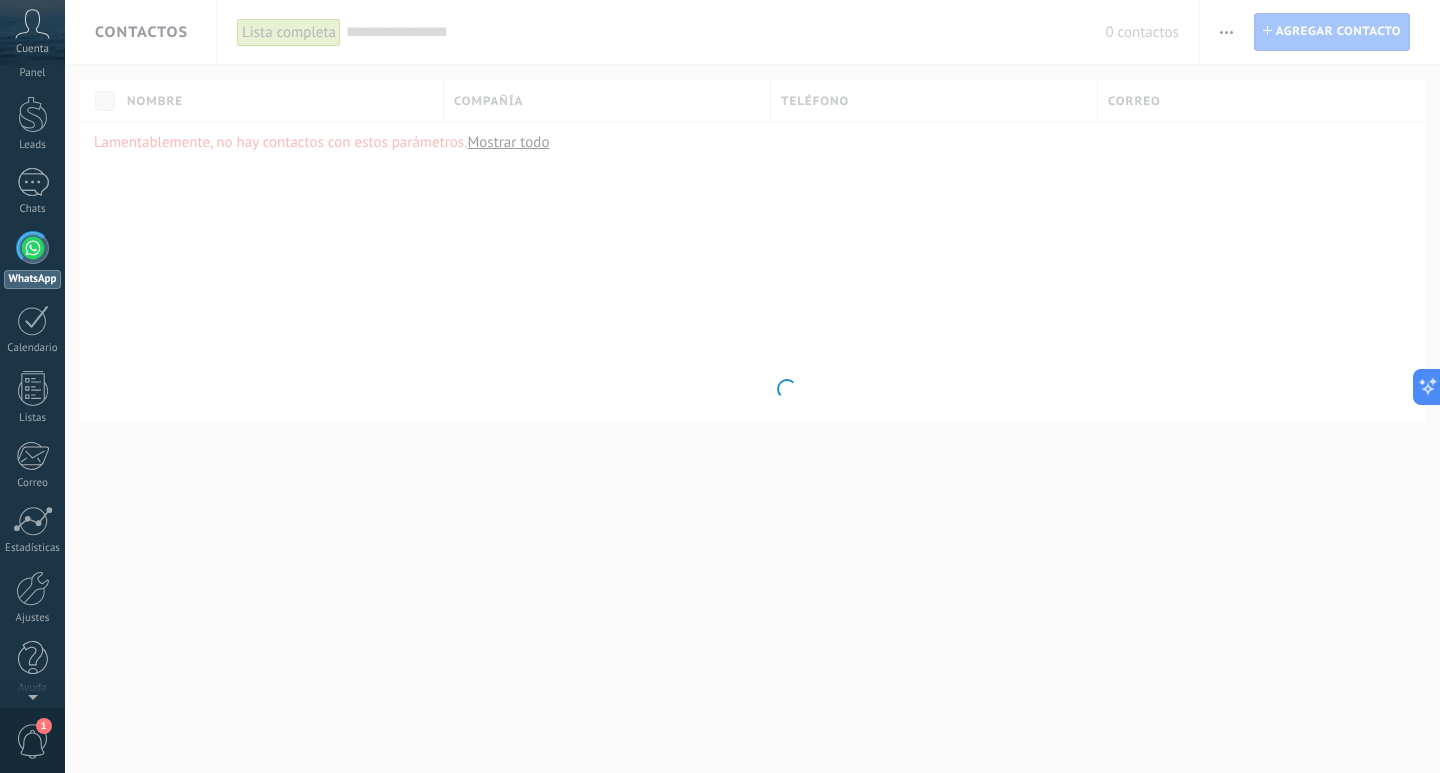 scroll, scrollTop: 0, scrollLeft: 0, axis: both 